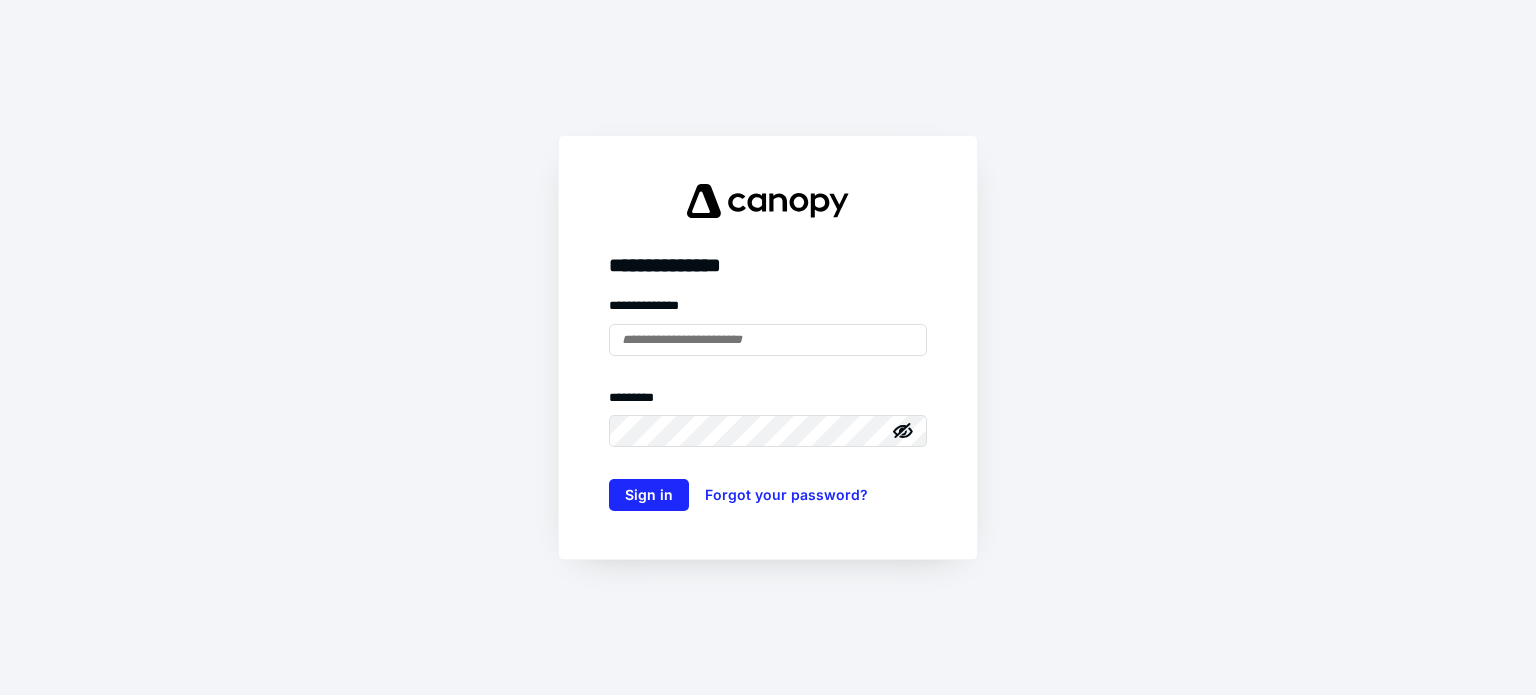scroll, scrollTop: 0, scrollLeft: 0, axis: both 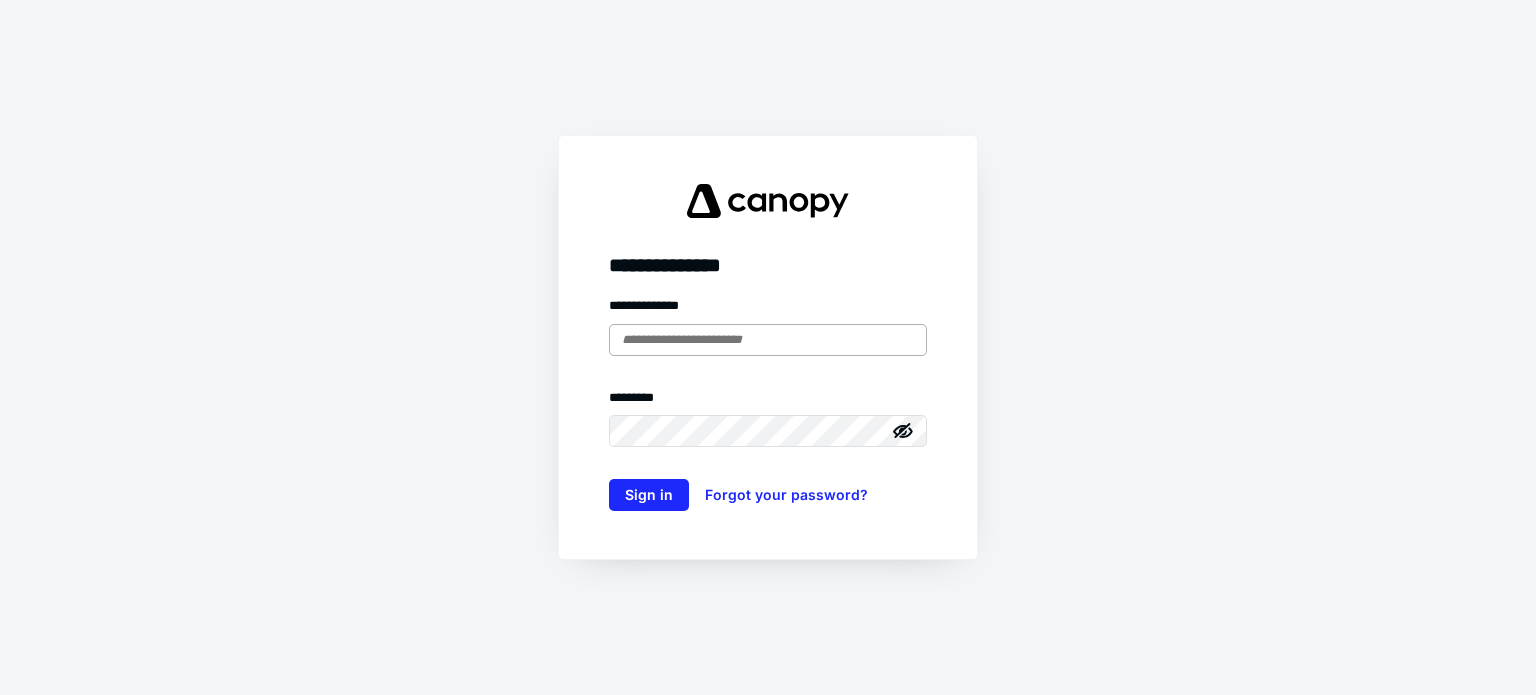 click at bounding box center (768, 340) 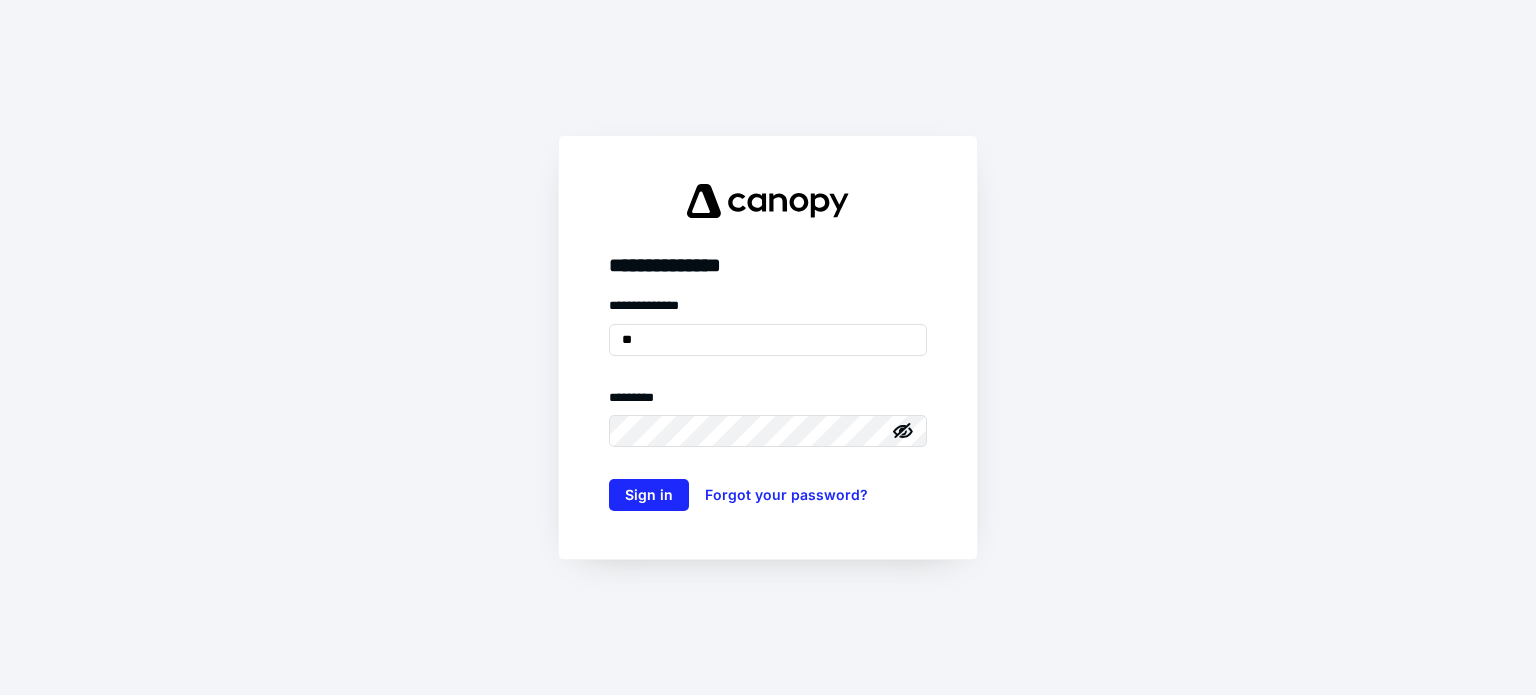 type on "**********" 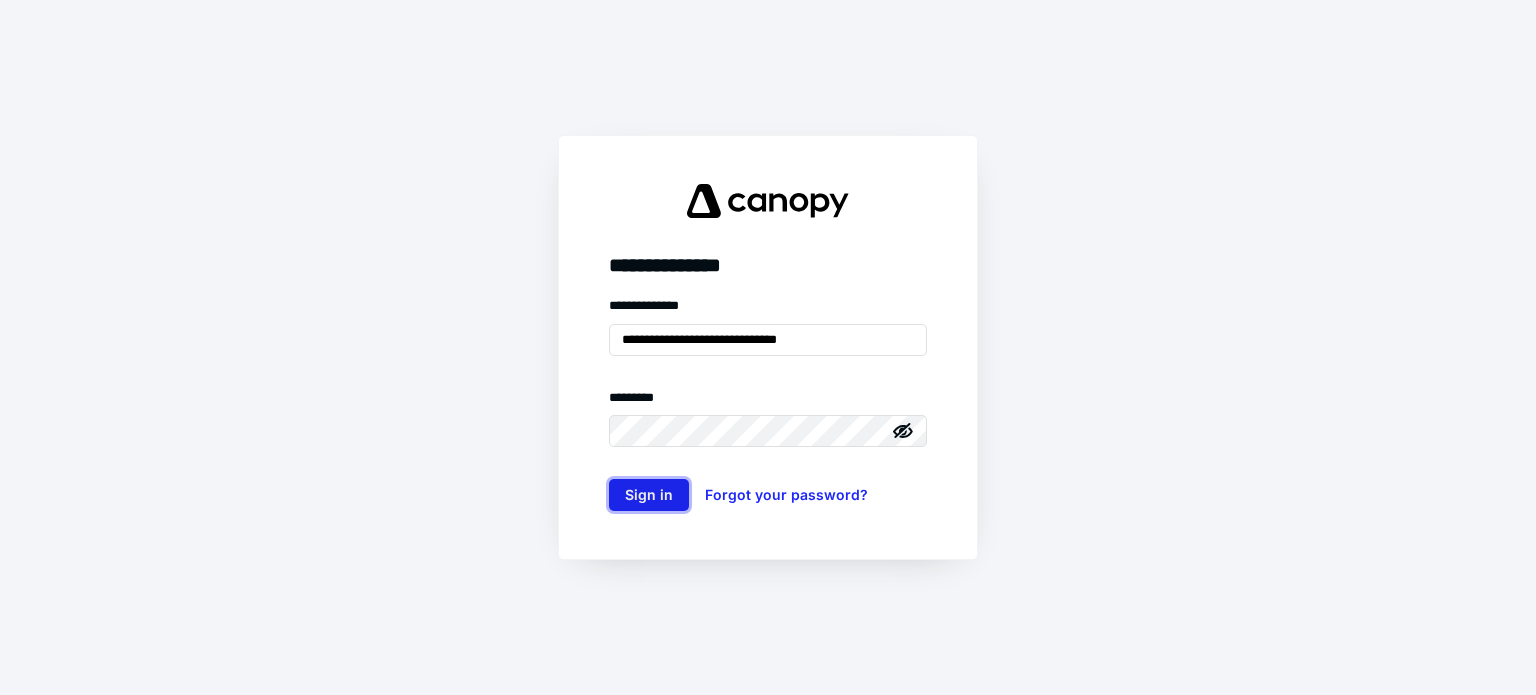 click on "Sign in" at bounding box center [649, 495] 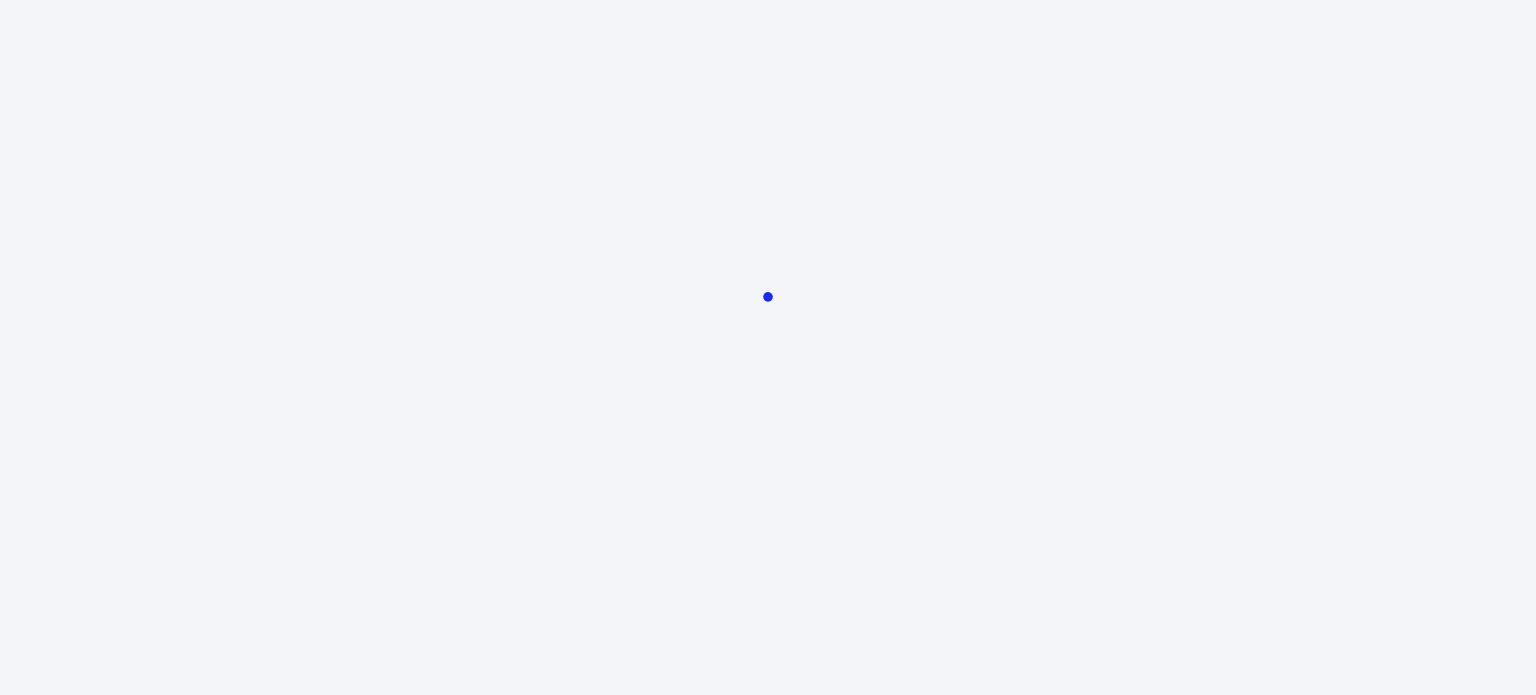 scroll, scrollTop: 0, scrollLeft: 0, axis: both 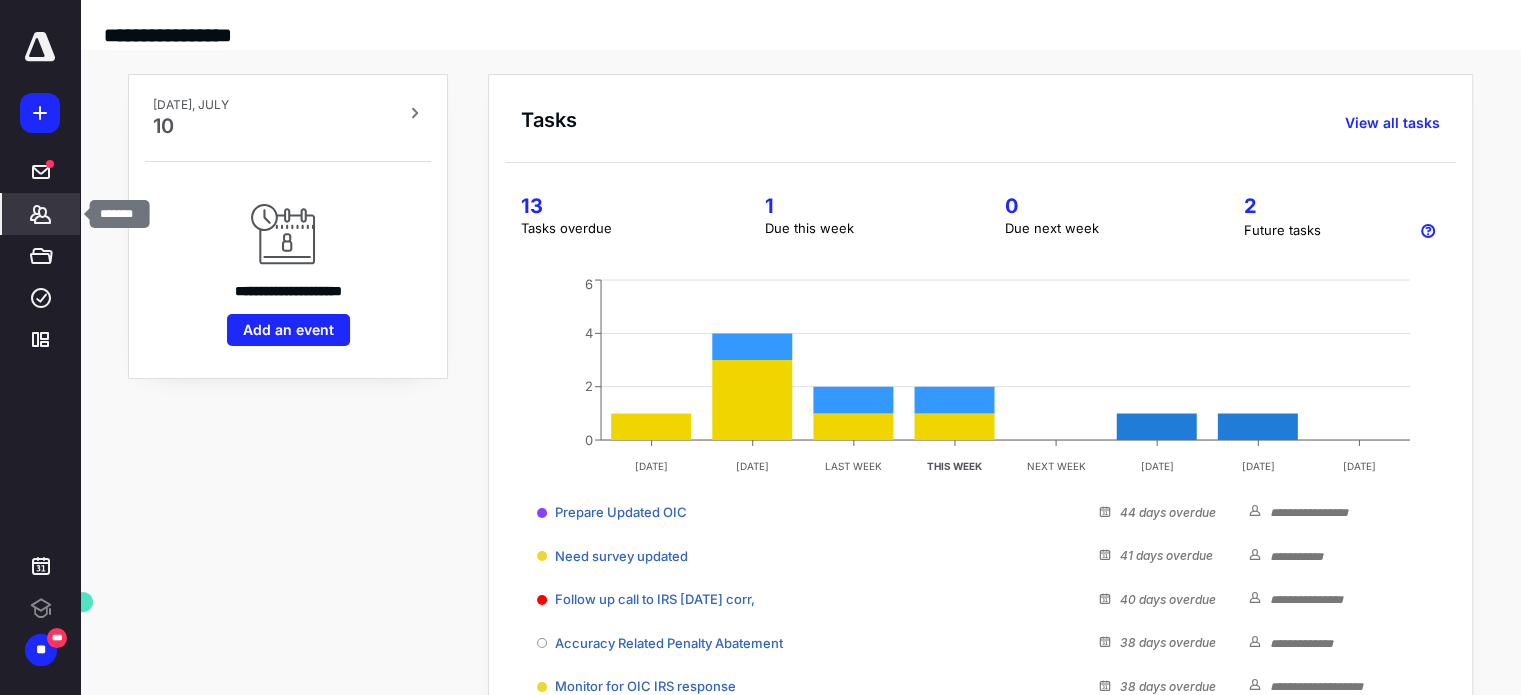 click 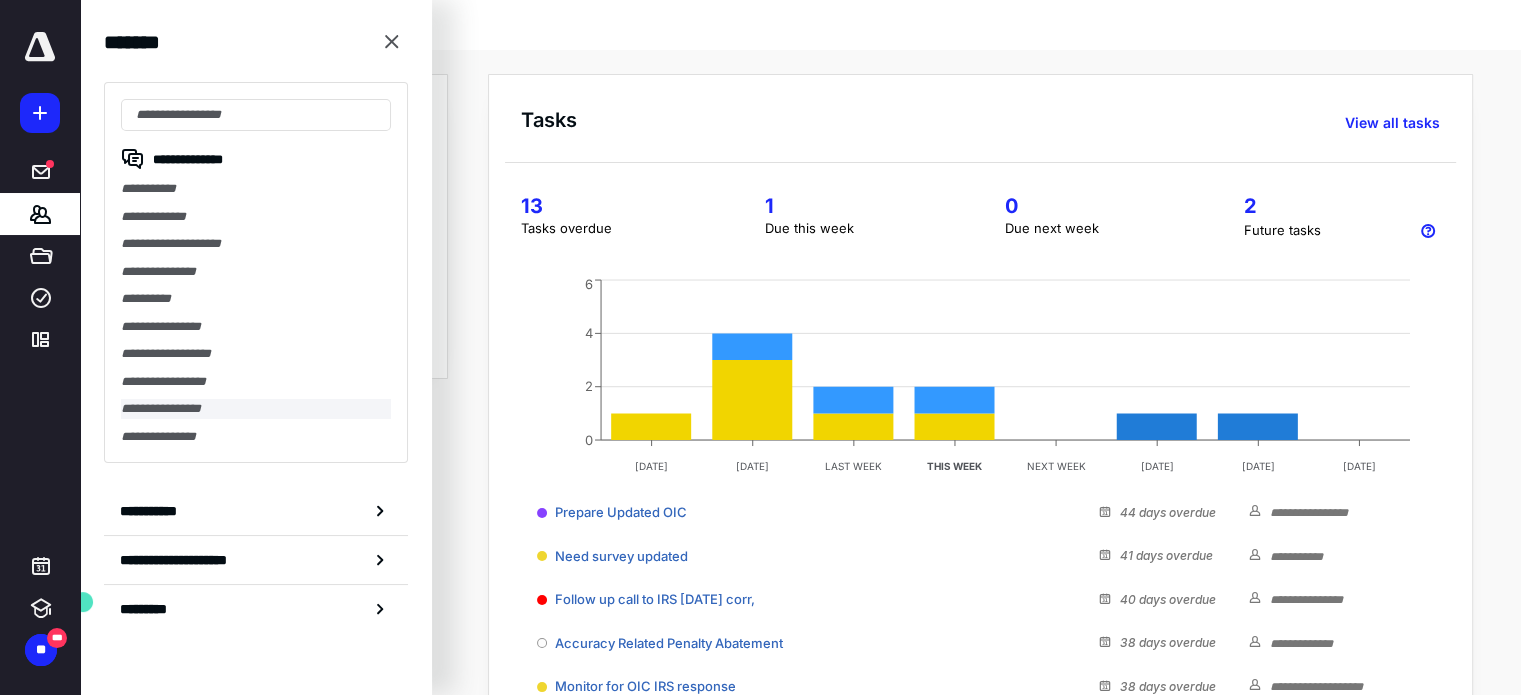 click on "**********" at bounding box center (256, 409) 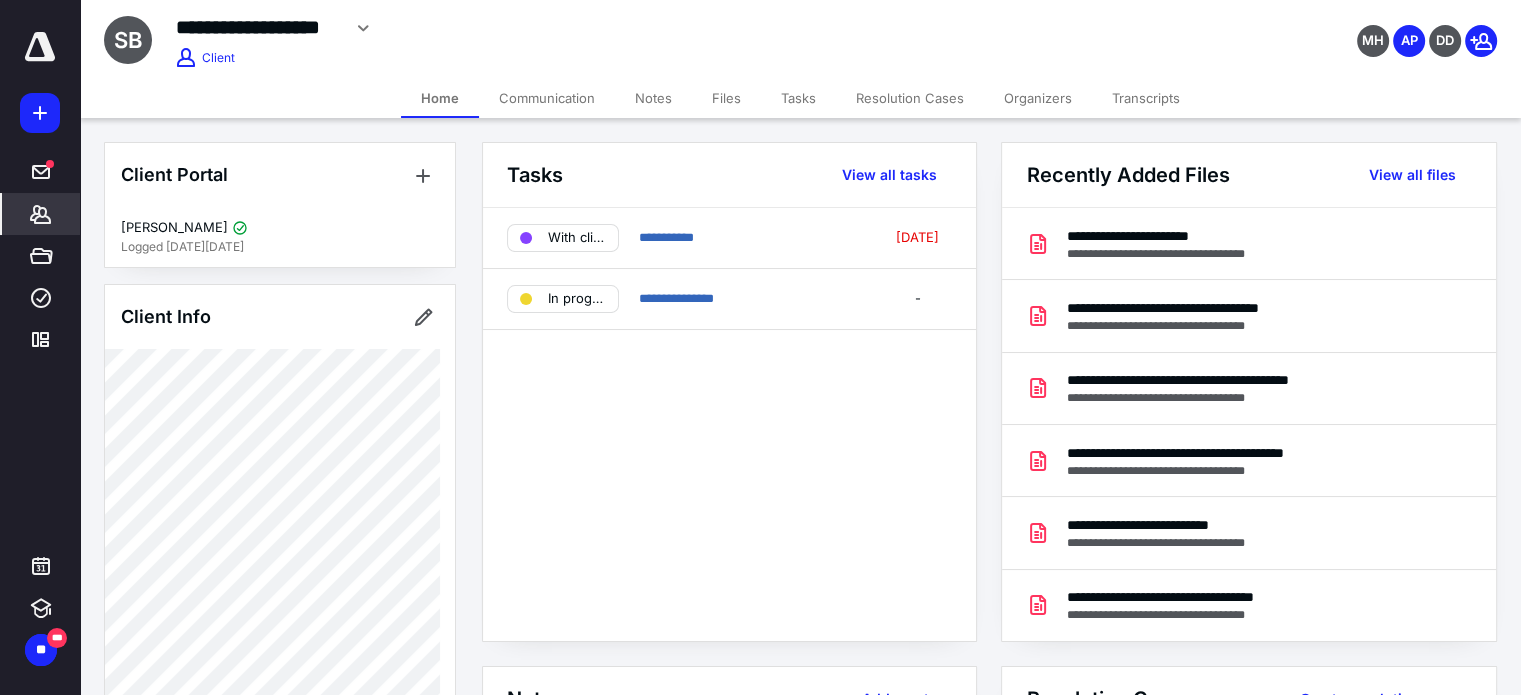 click on "Resolution Cases" at bounding box center (910, 98) 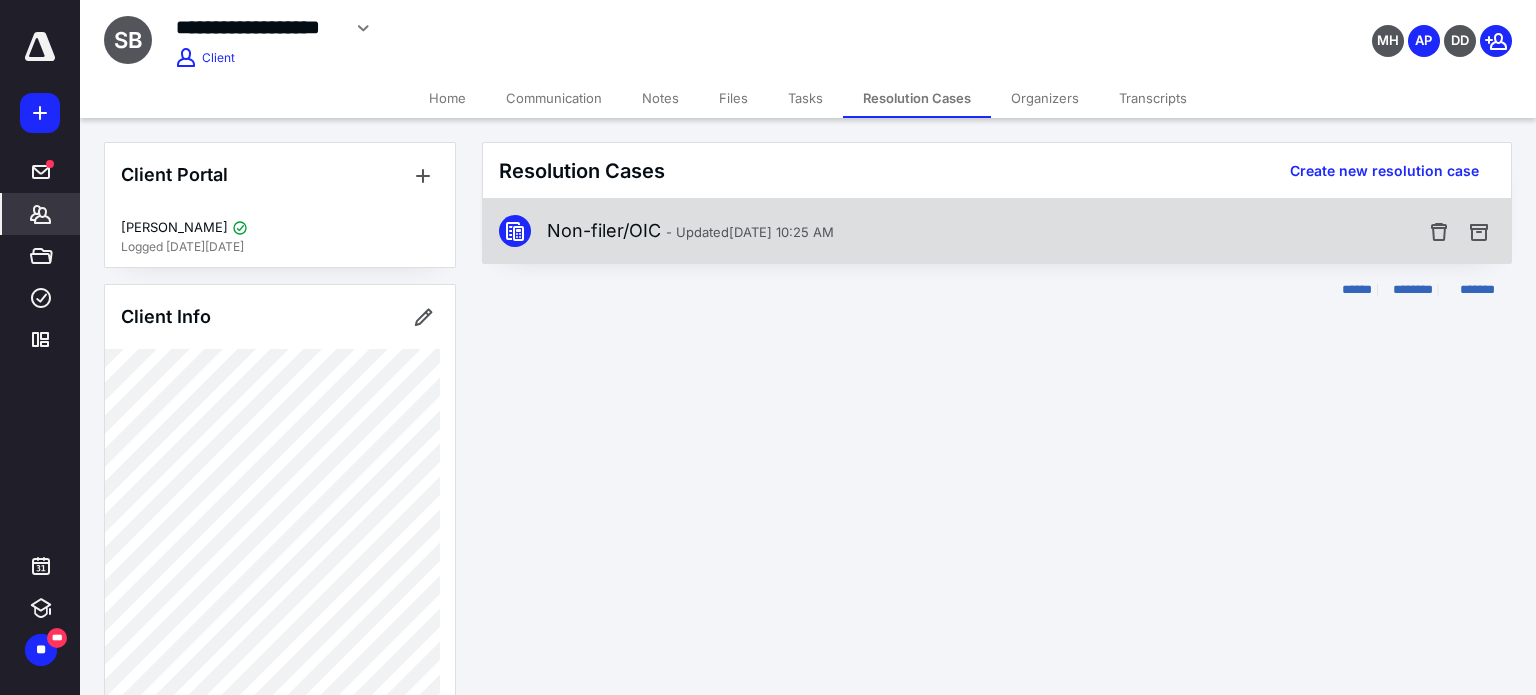 click on "Non-filer/OIC   - Updated  Jan 22, 2024 10:25 AM" at bounding box center [690, 231] 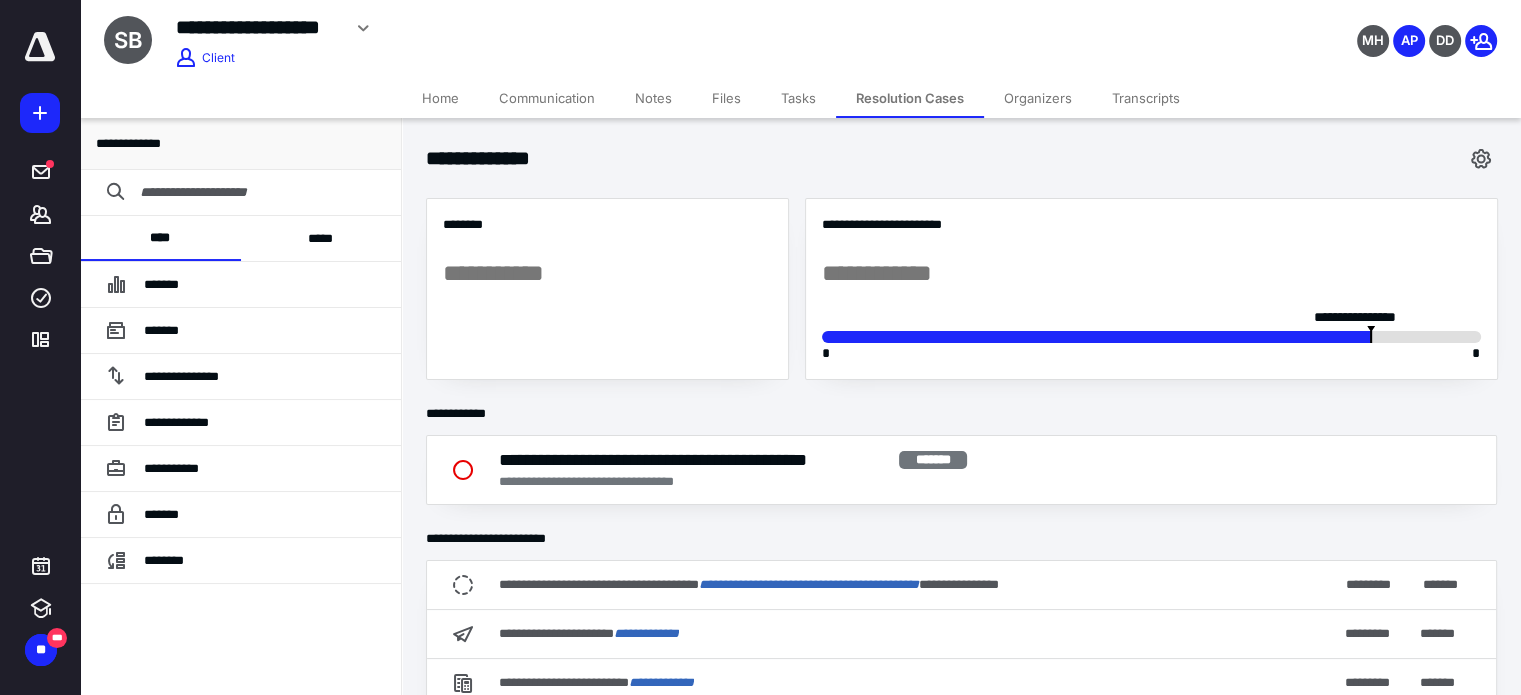 click on "*****" at bounding box center (321, 238) 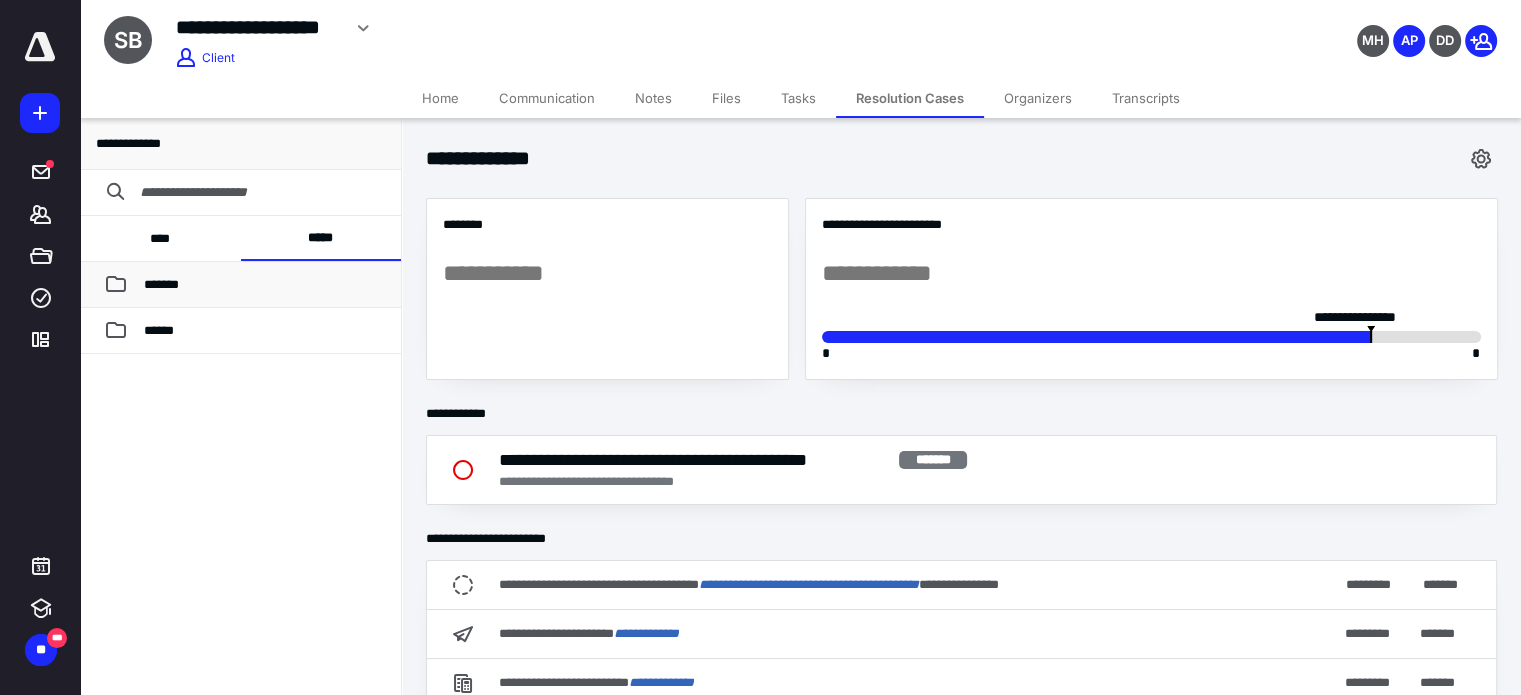 click on "*******" at bounding box center (161, 284) 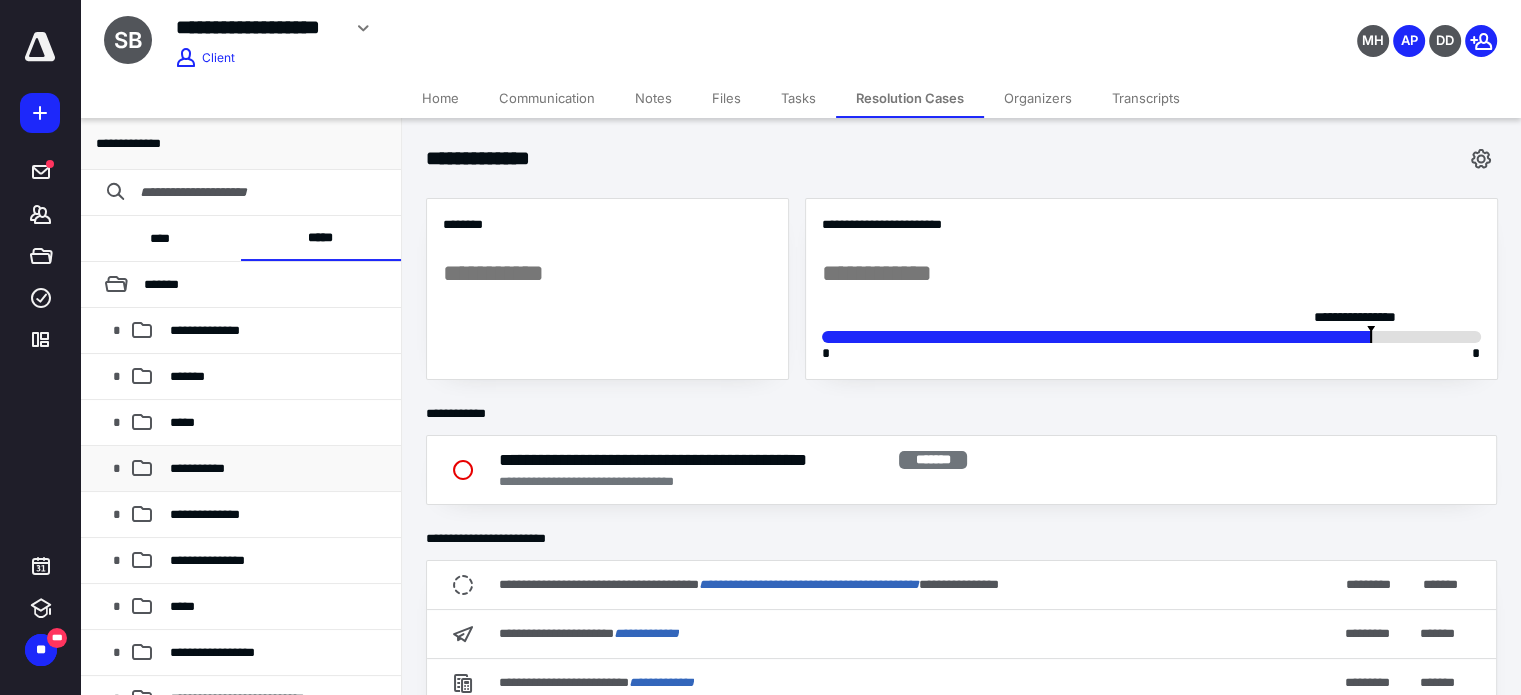 click on "**********" at bounding box center (197, 468) 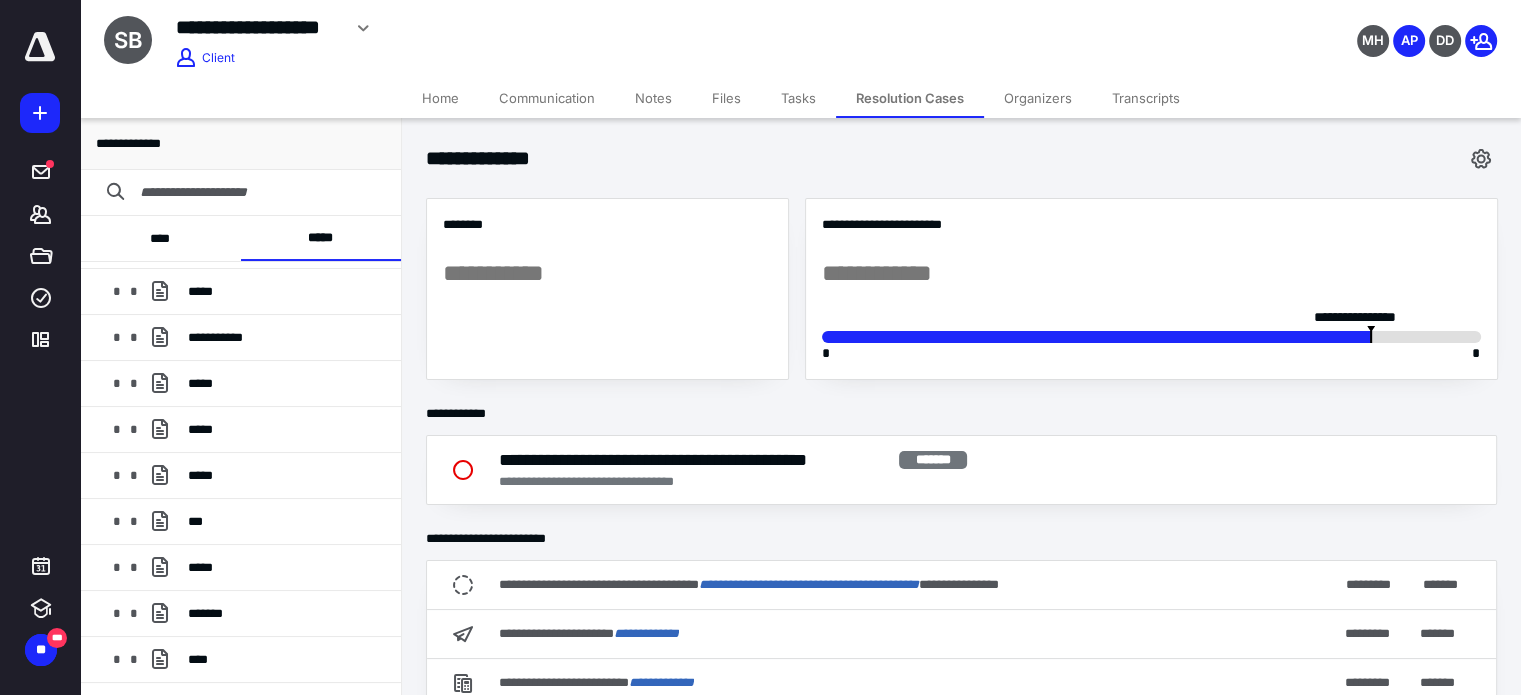 scroll, scrollTop: 257, scrollLeft: 0, axis: vertical 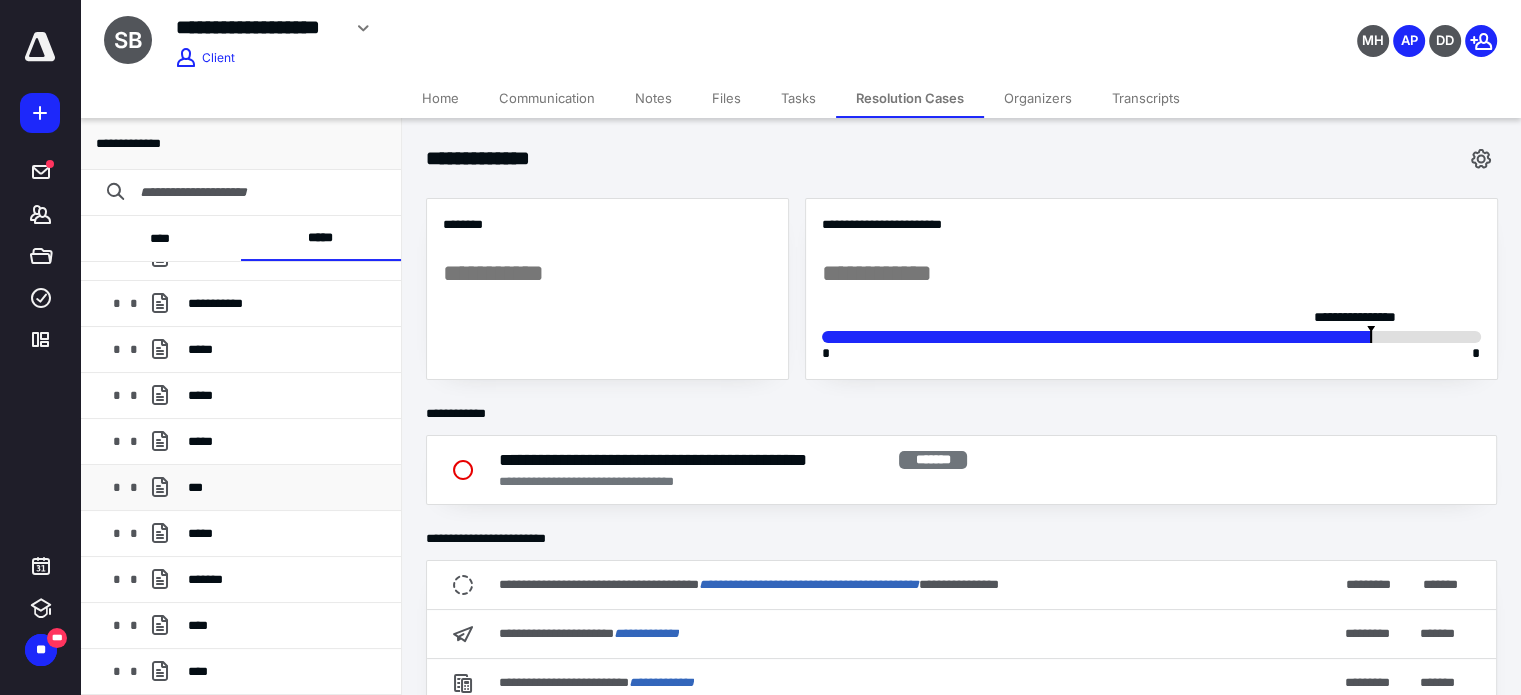 click on "***" at bounding box center [195, 487] 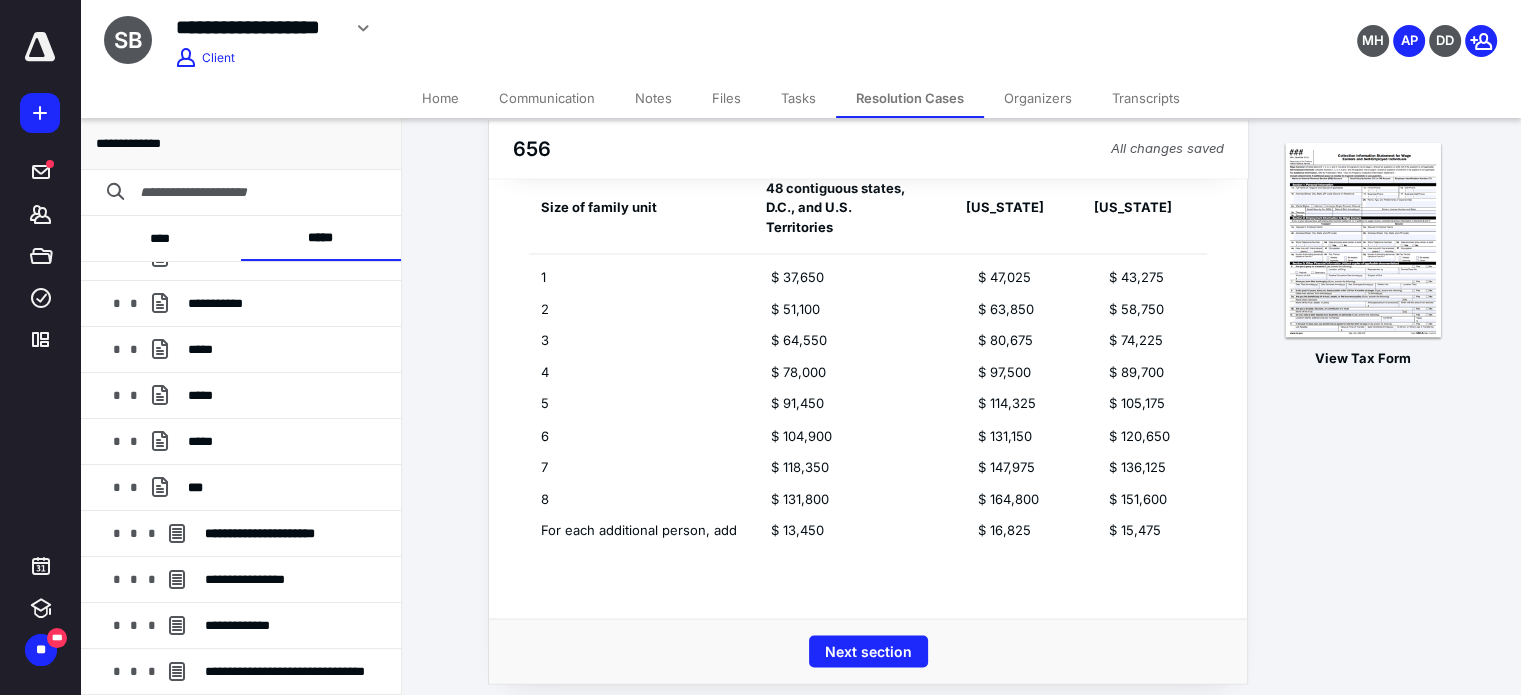 scroll, scrollTop: 3387, scrollLeft: 0, axis: vertical 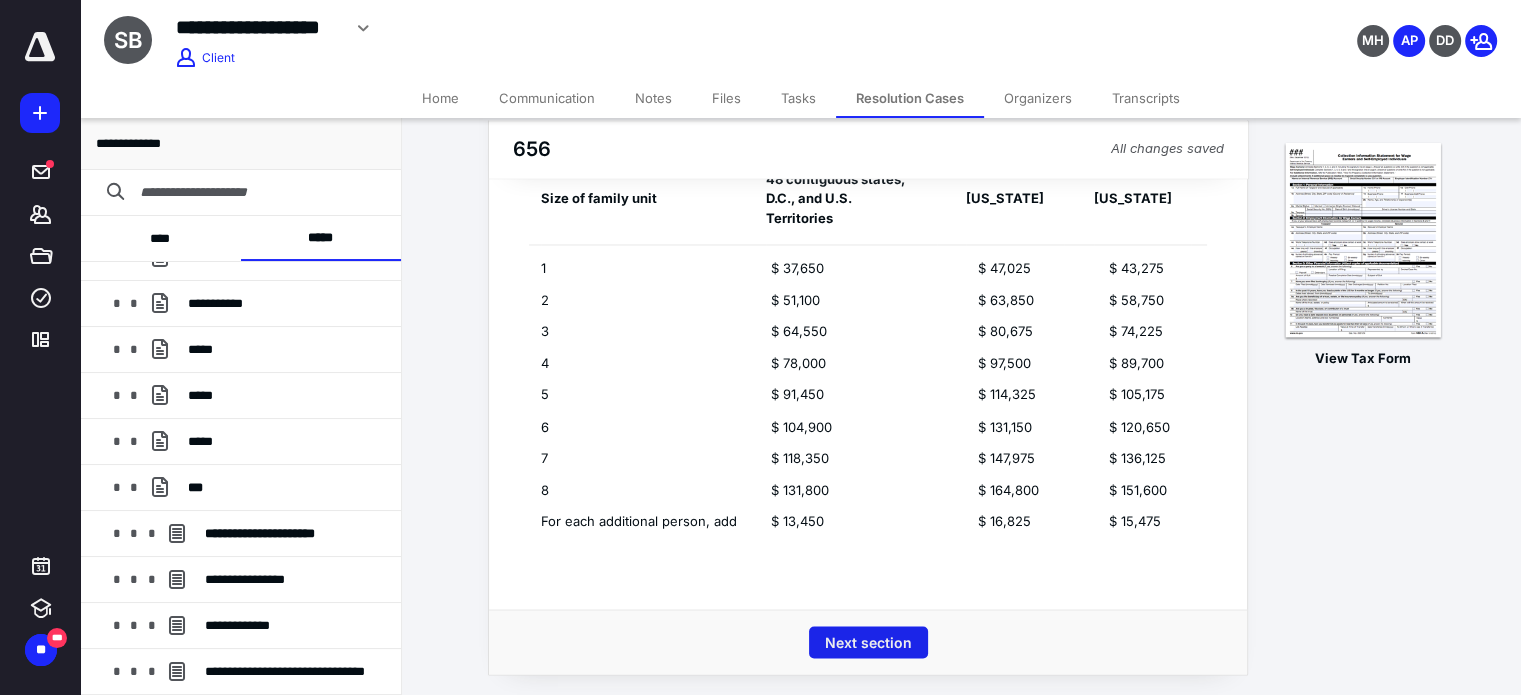 click on "Next section" at bounding box center (868, 642) 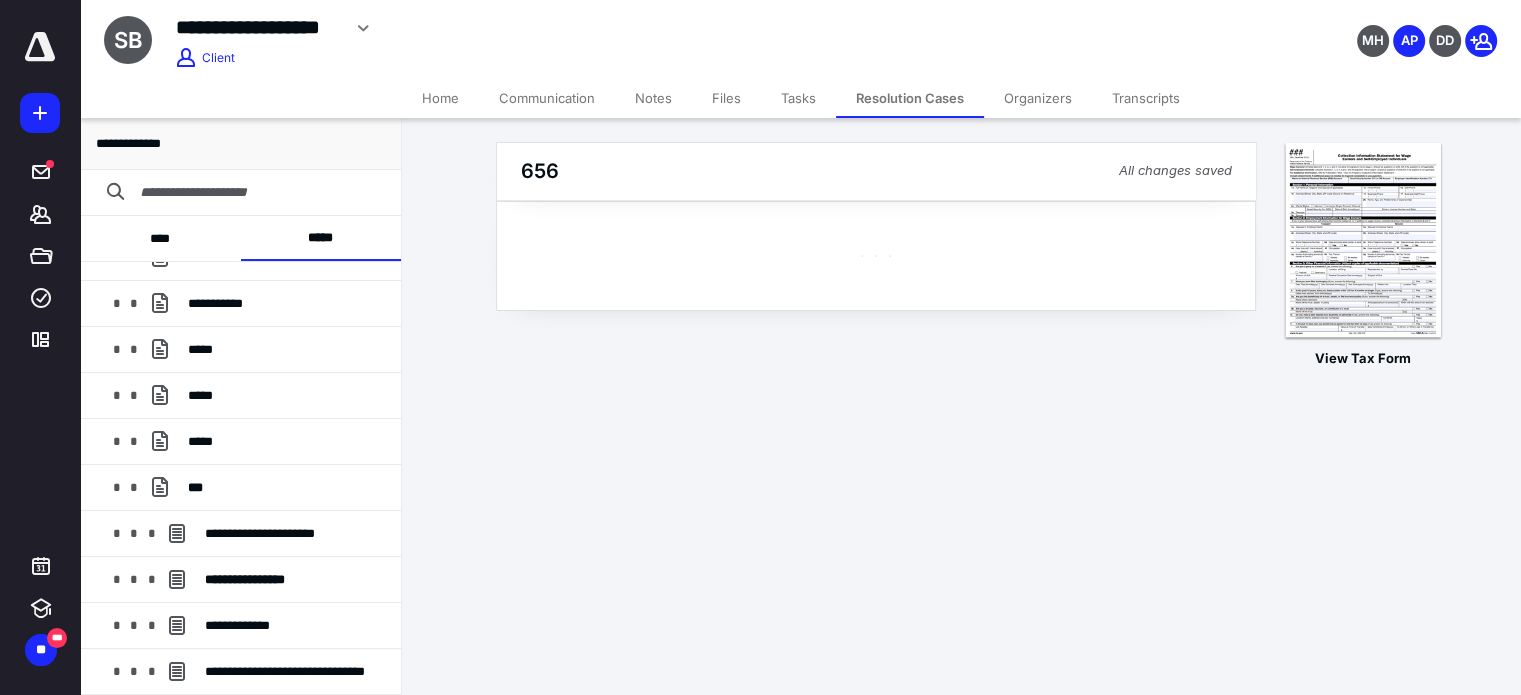 scroll, scrollTop: 0, scrollLeft: 0, axis: both 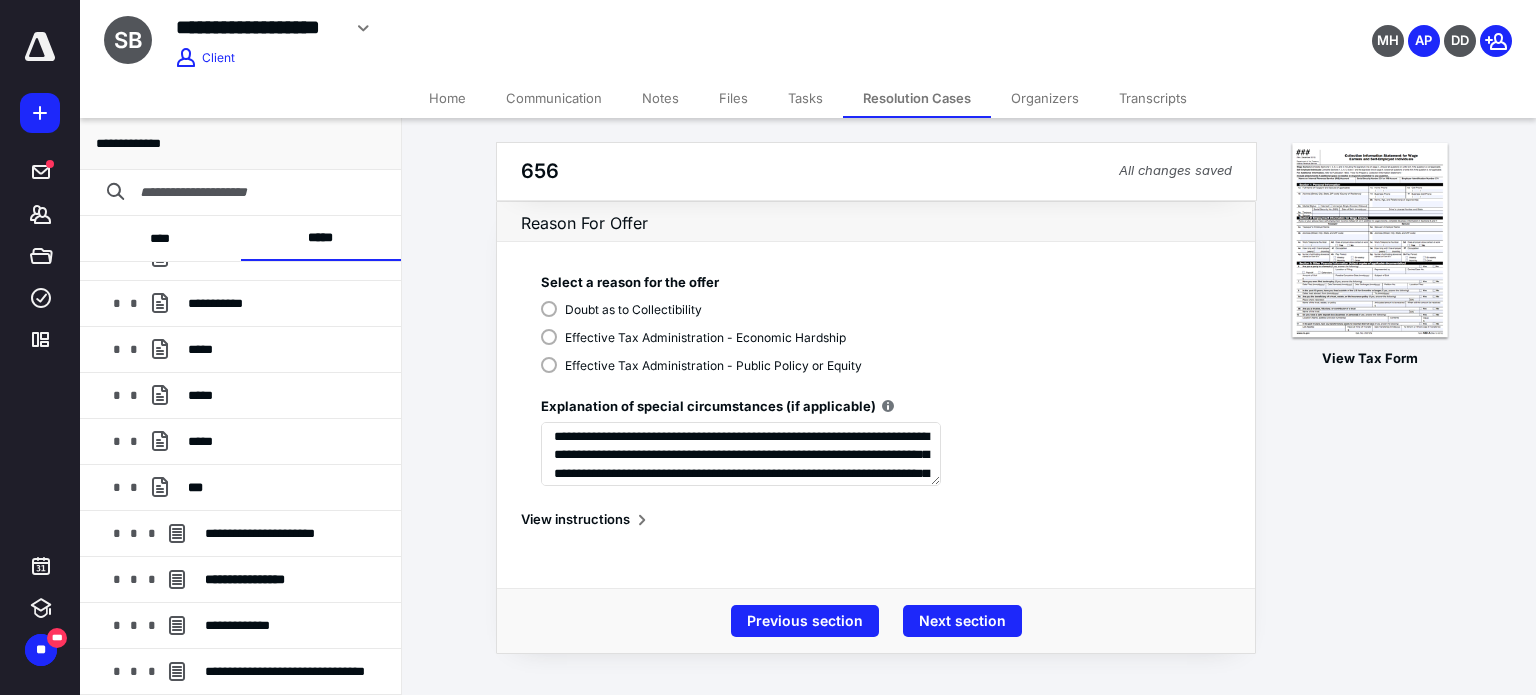 drag, startPoint x: 872, startPoint y: 644, endPoint x: 888, endPoint y: 643, distance: 16.03122 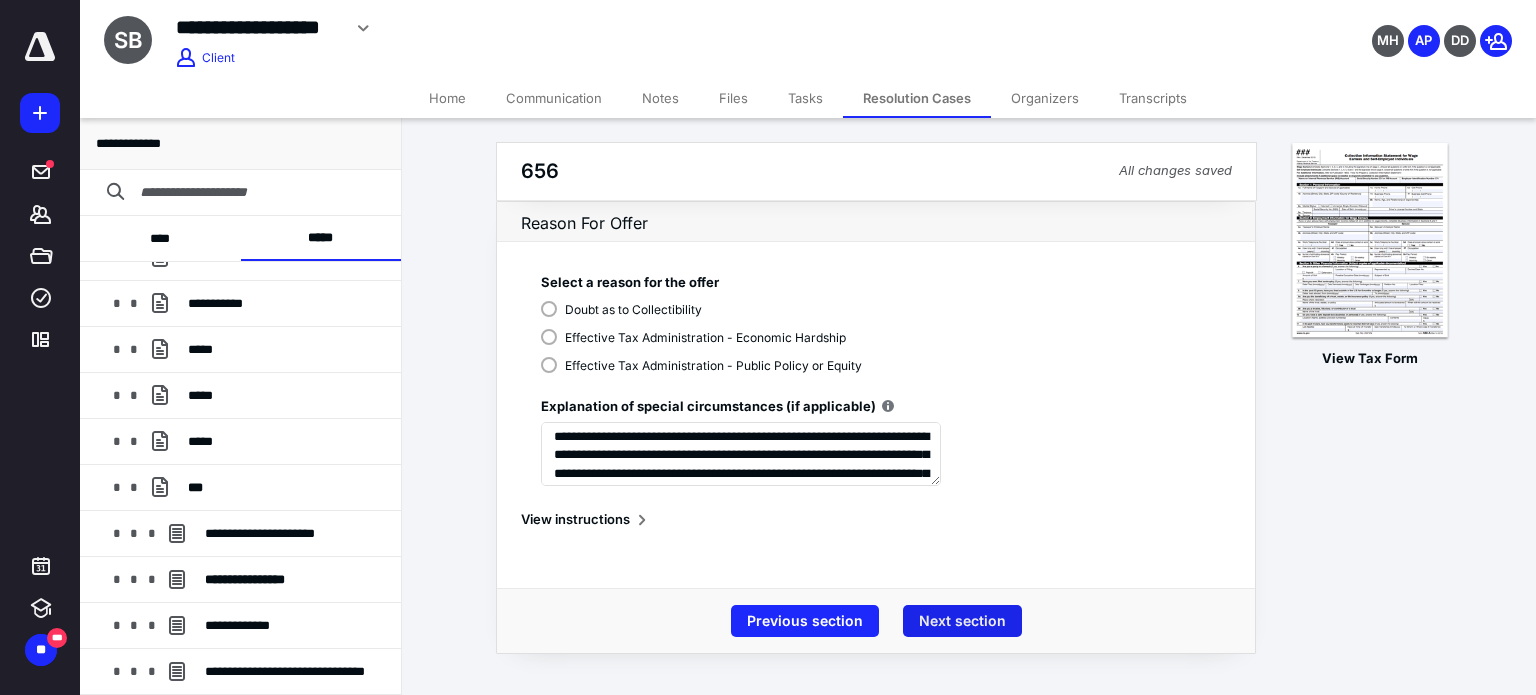 click on "Next section" at bounding box center [962, 621] 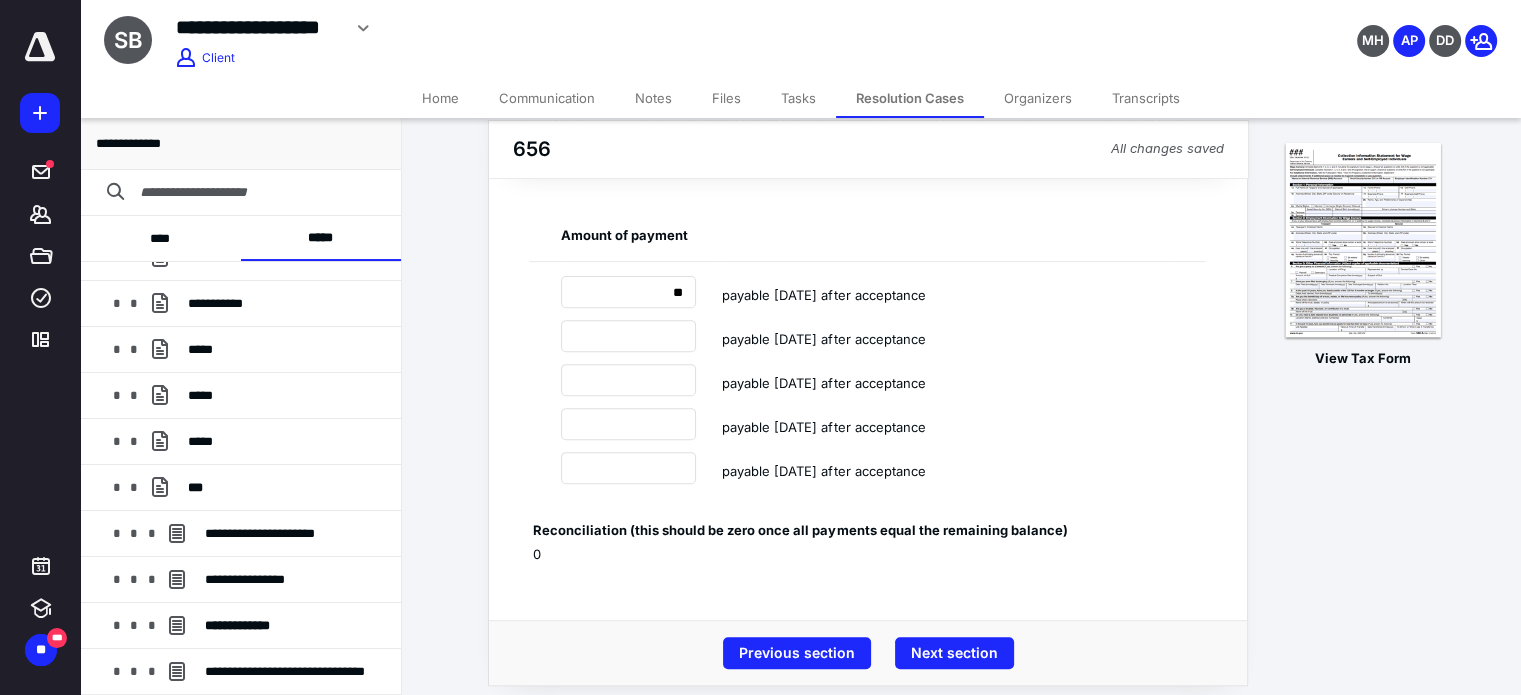 scroll, scrollTop: 685, scrollLeft: 0, axis: vertical 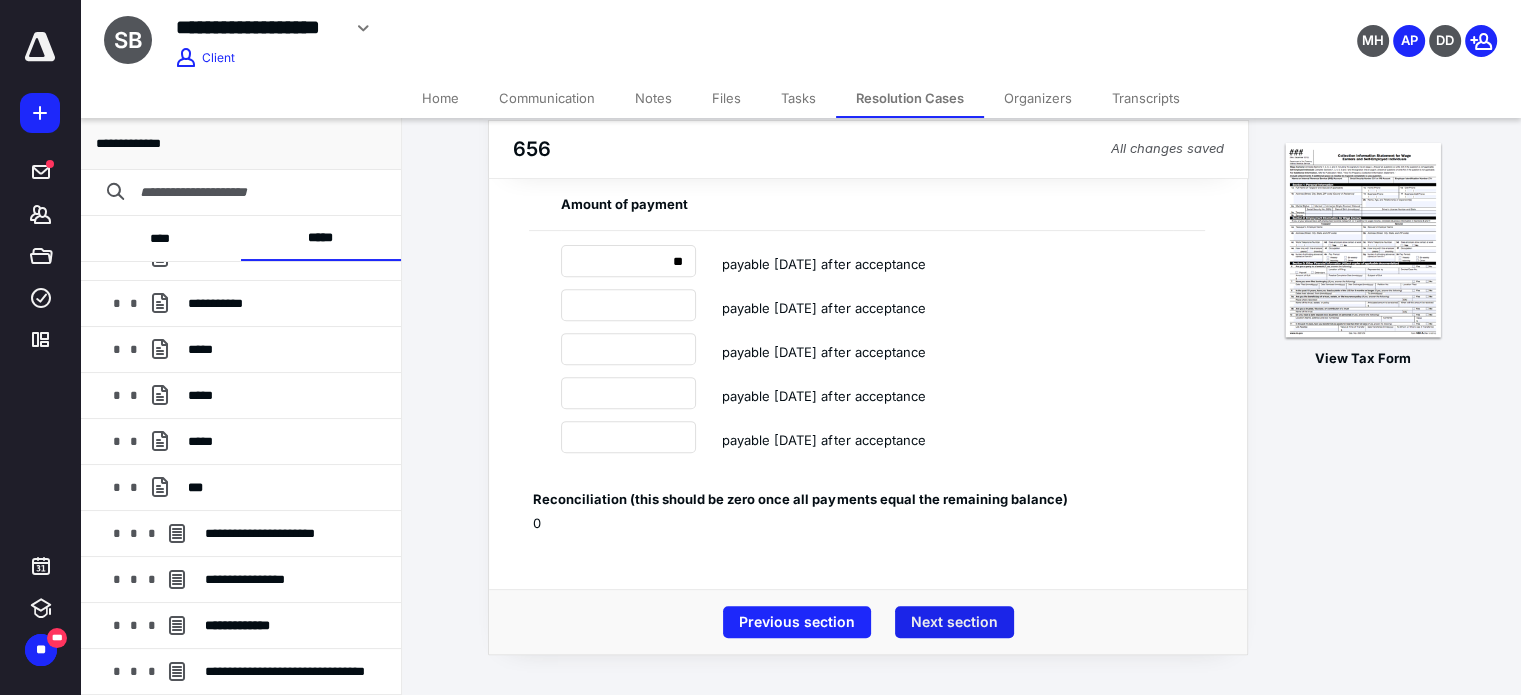 click on "Next section" at bounding box center (954, 622) 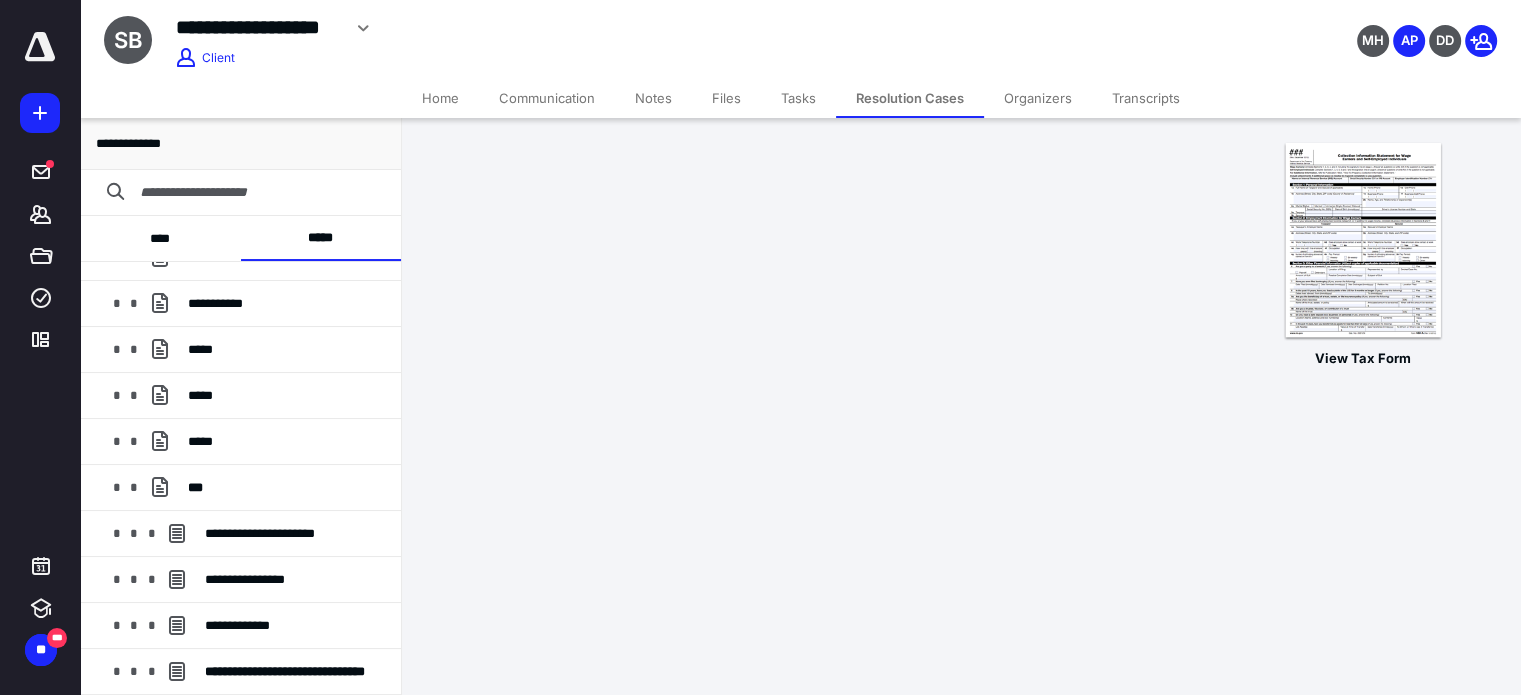 scroll, scrollTop: 0, scrollLeft: 0, axis: both 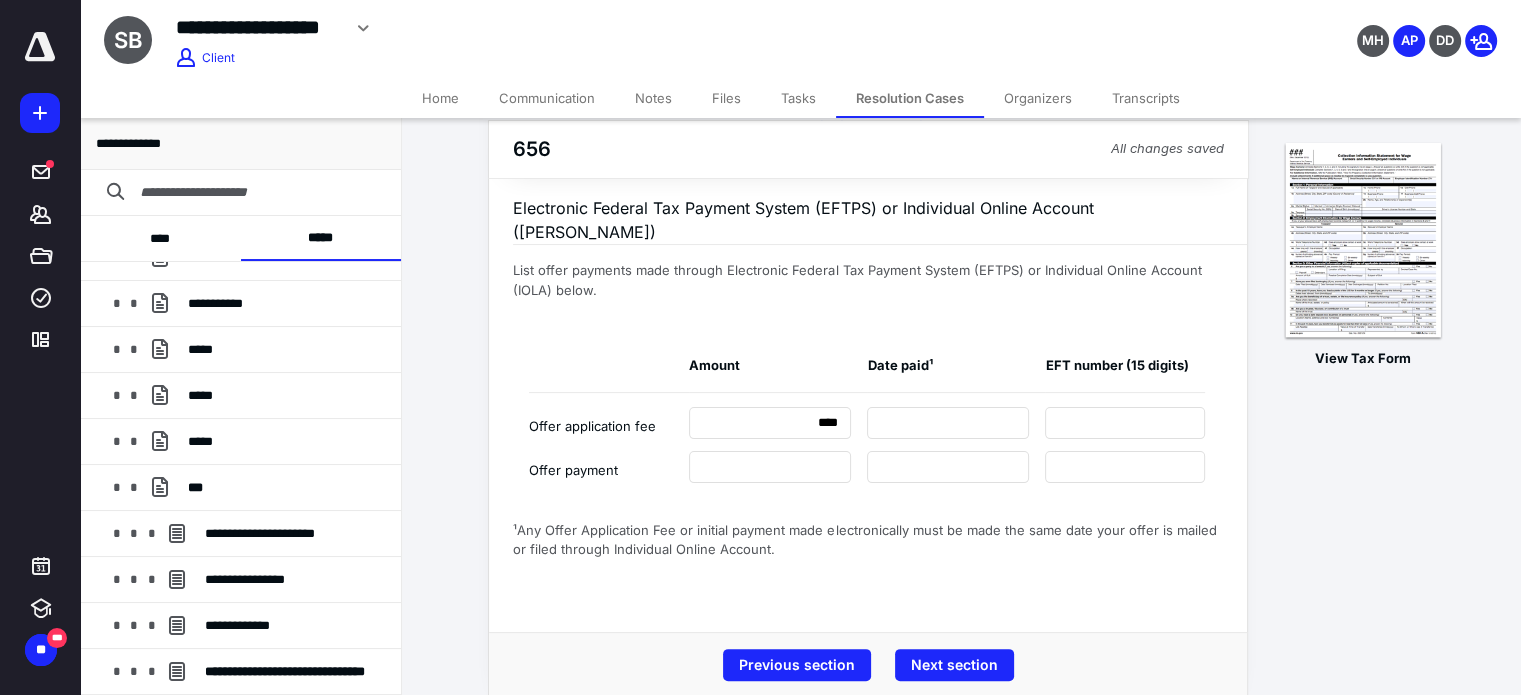 click on "Previous section" at bounding box center (797, 665) 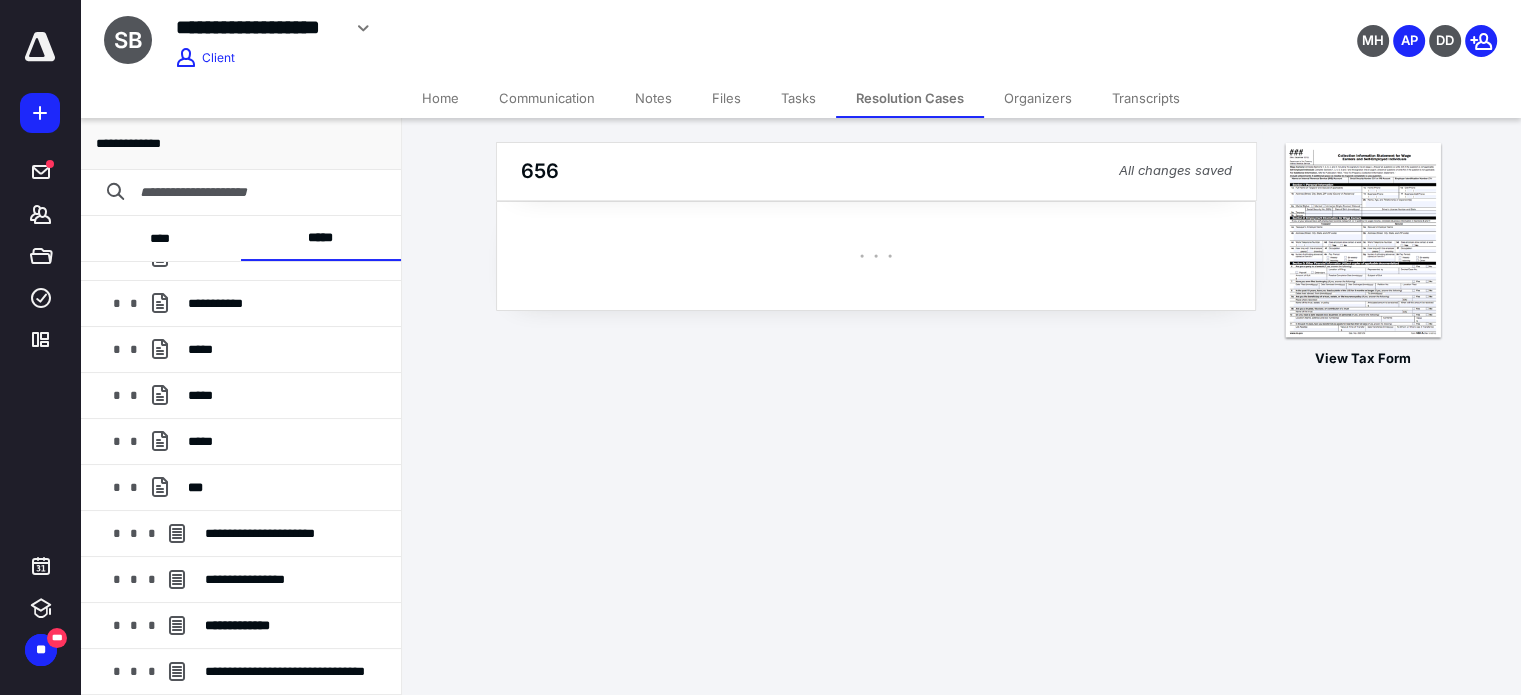 scroll, scrollTop: 0, scrollLeft: 0, axis: both 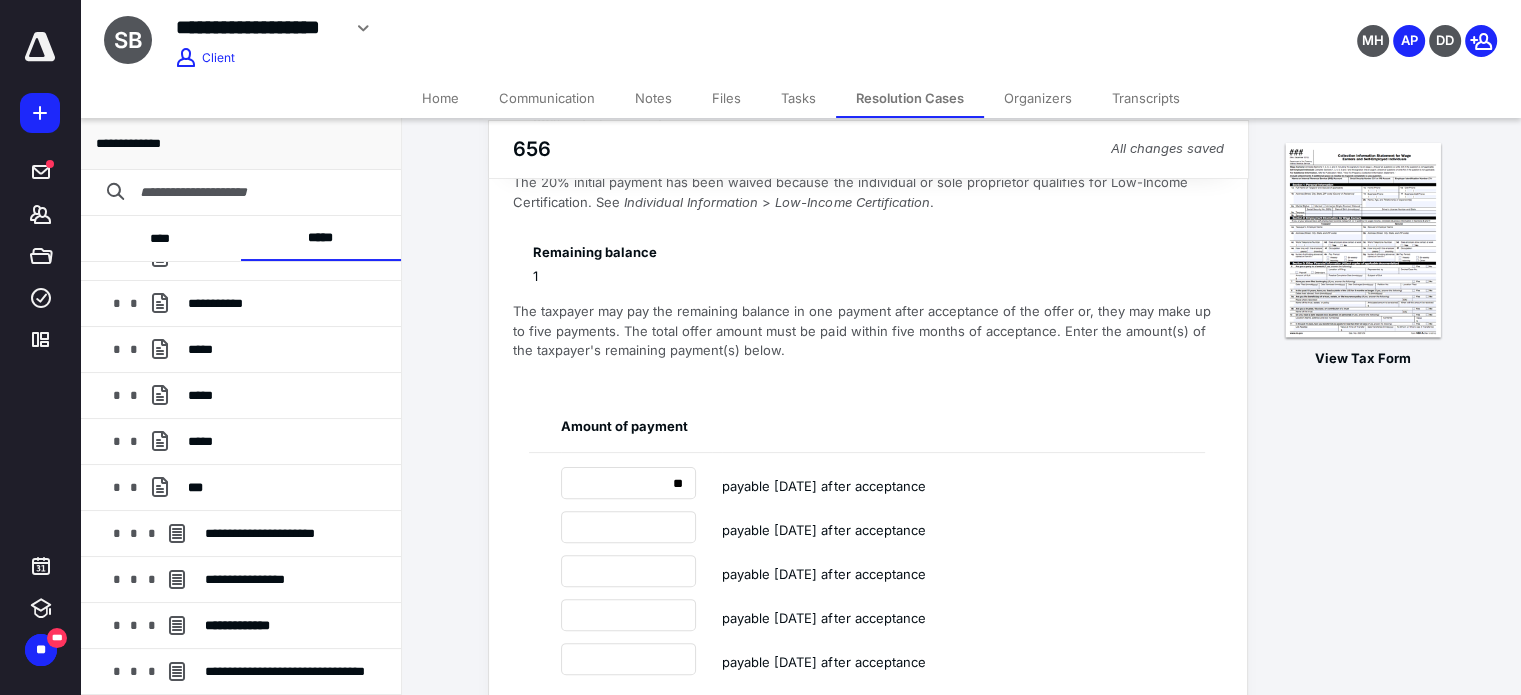 click on "View Tax Form 656 All changes saved Payment Terms Select the desired payment option: Lump Sum - Offer will be paid in 5 or fewer payments within 5 or fewer months from the date of acceptance. Periodic Payment - Offer will be paid in full in 6 to 24 months. Lump sum Offer amount from Form 433-A (OIC) 1,800 Total offer amount (override) ** 20% initial payment 0 T h e   2 0 %   i n i t i a l   p a y m e n t   h a s   b e e n   w a i v e d   b e c a u s e   t h e   i n d i v i d u a l   o r   s o l e   p r o p r i e t o r   q u a l i f i e s   f o r   L o w - I n c o m e   C e r t i f i c a t i o n .   S e e   I n d i v i d u a l   I n f o r m a t i o n   >   L o w - I n c o m e   C e r t i f i c a t i o n . Remaining balance 1 T h e   t a x p a y e r   m a y   p a y   t h e   r e m a i n i n g   b a l a n c e   i n   o n e   p a y m e n t   a f t e r   a c c e p t a n c e   o f   t h e   o f f e r   o r ,   t h e y   m a y   m a k e   u p   t o   f i v e   p a y m e n t s .   T h e   t o t a l   o f f e r   a m" at bounding box center (961, 278) 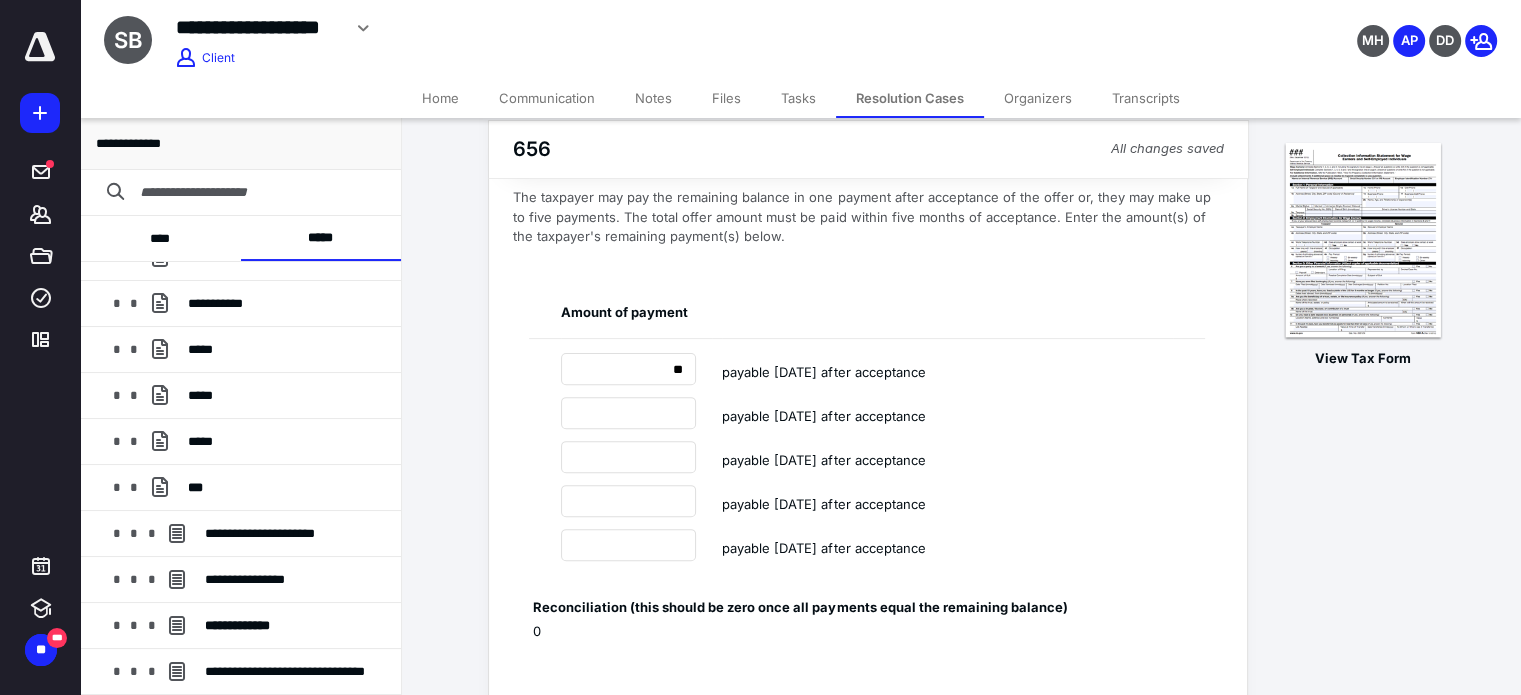 scroll, scrollTop: 685, scrollLeft: 0, axis: vertical 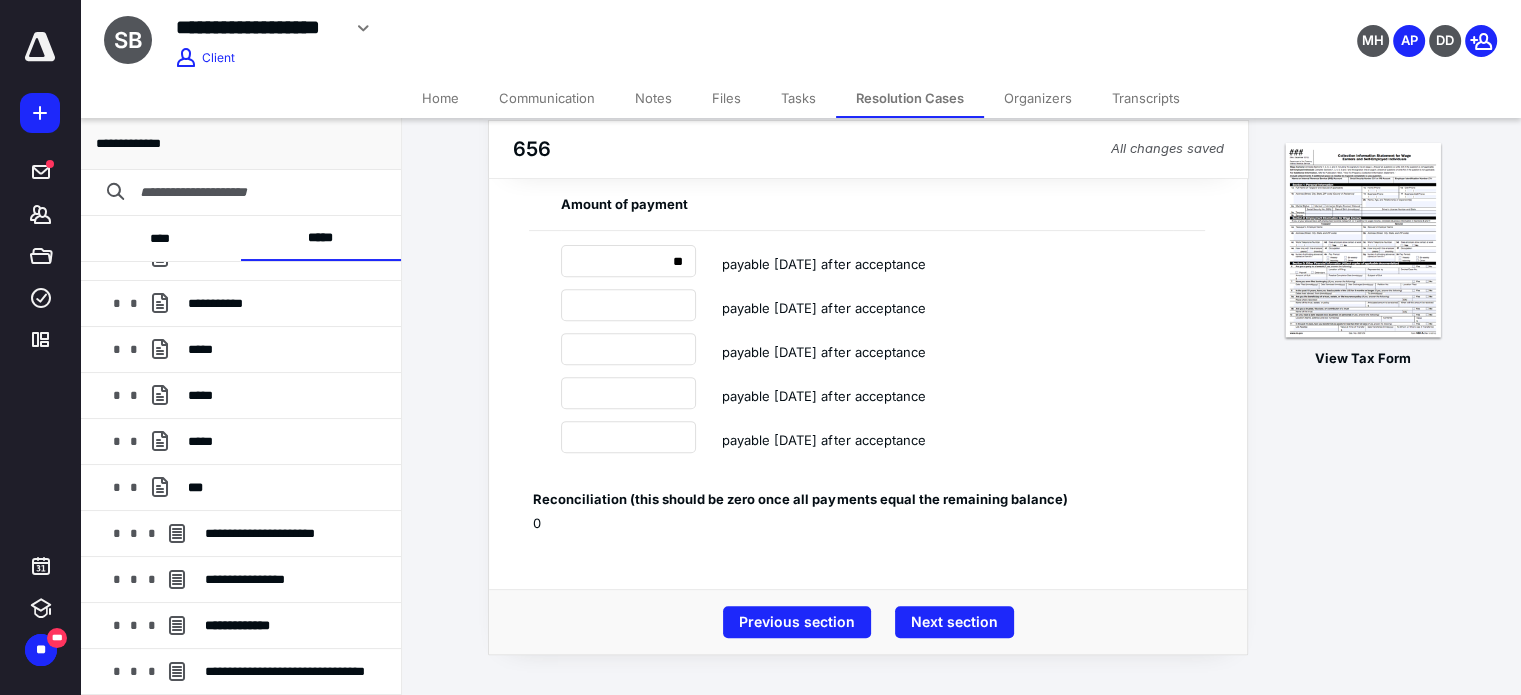 click on "Previous section" at bounding box center [797, 622] 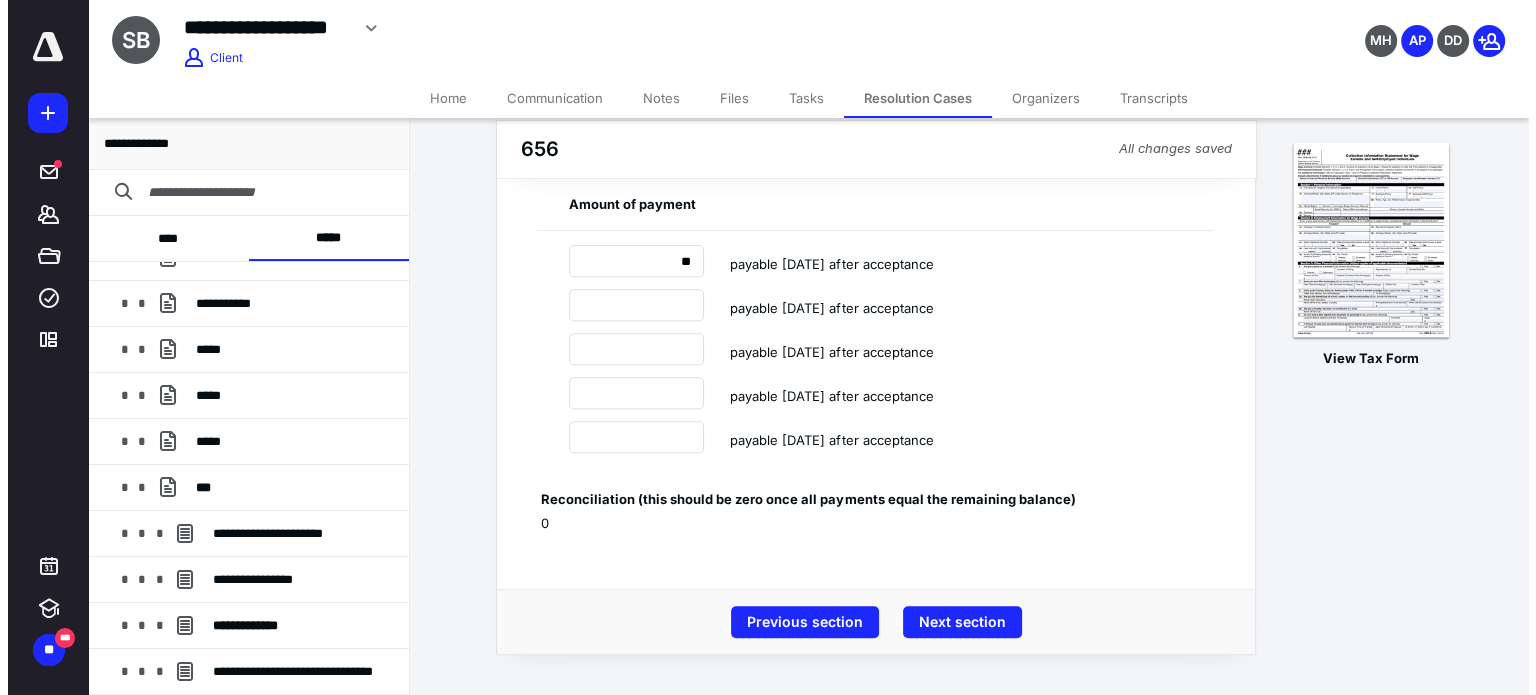 scroll, scrollTop: 0, scrollLeft: 0, axis: both 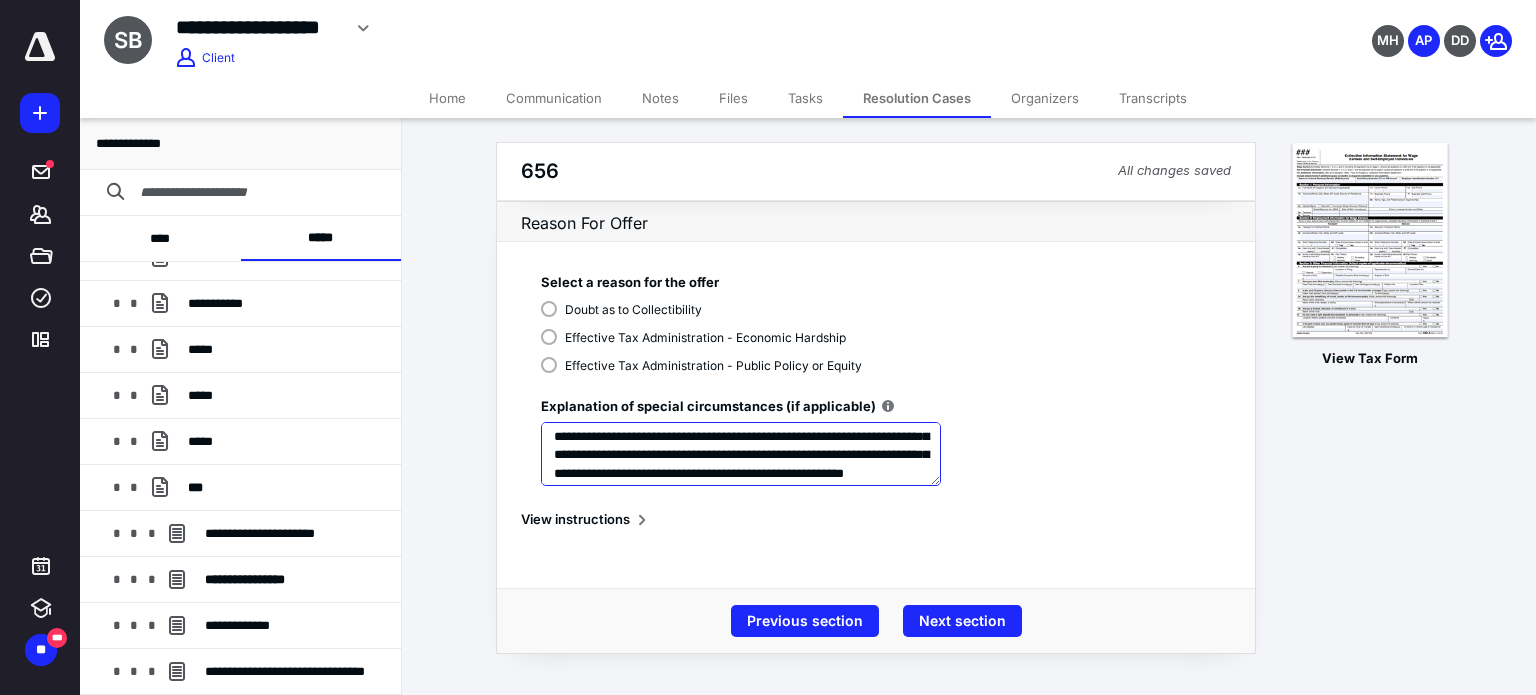 click on "**********" at bounding box center (741, 454) 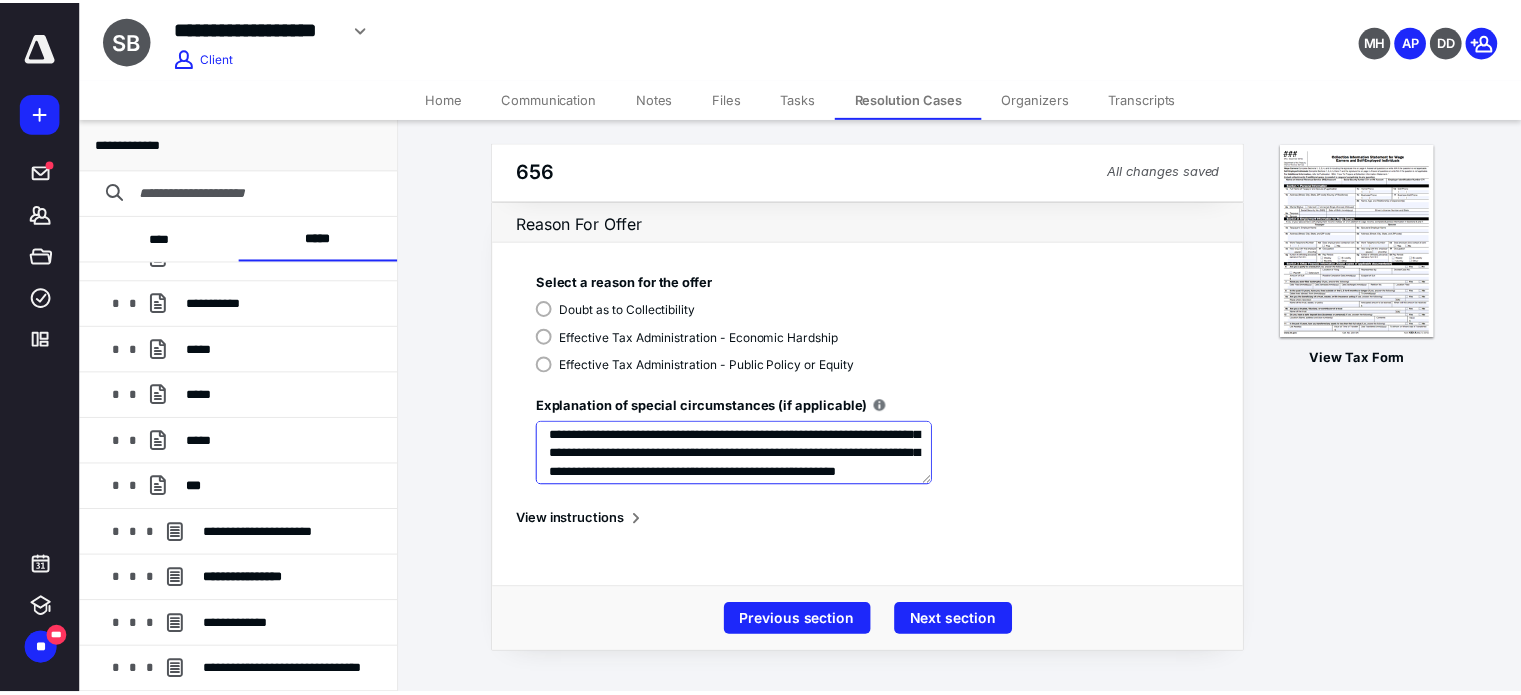 scroll, scrollTop: 73, scrollLeft: 0, axis: vertical 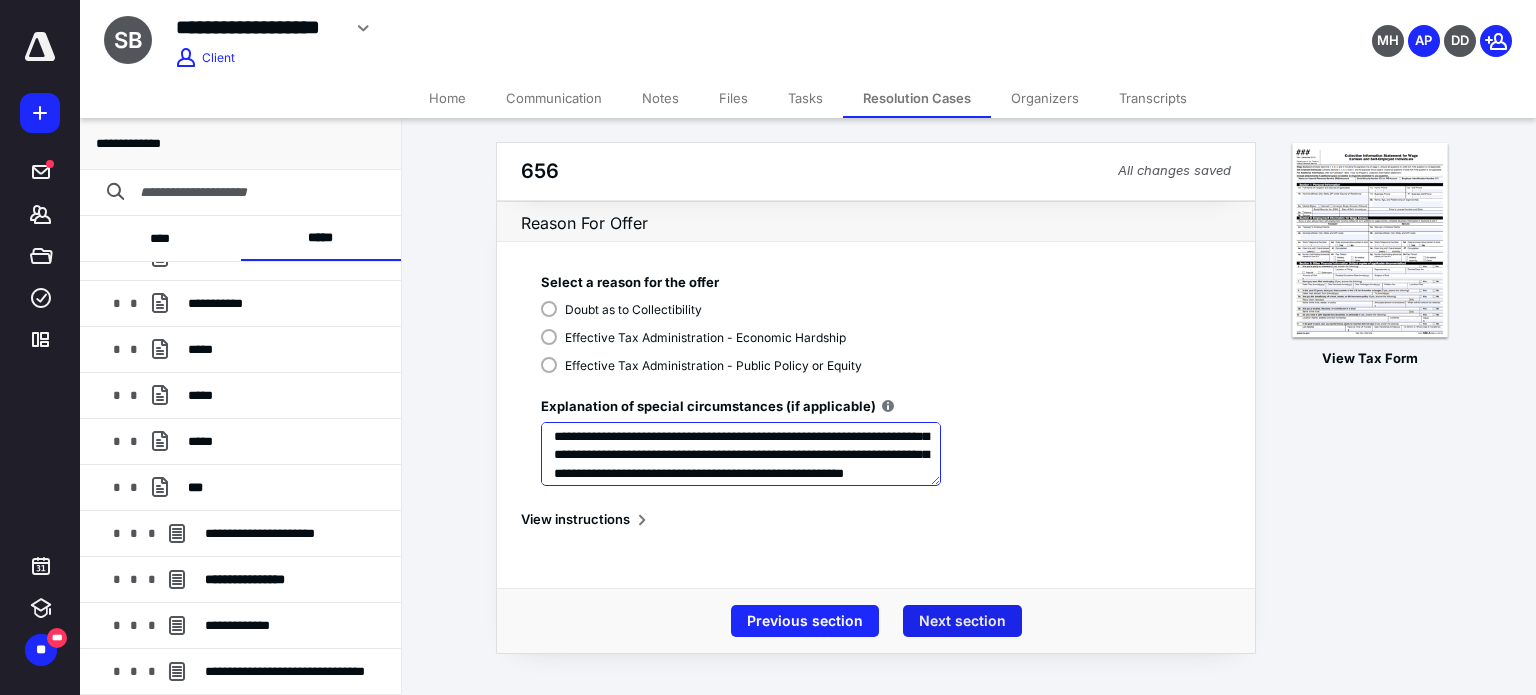 type on "**********" 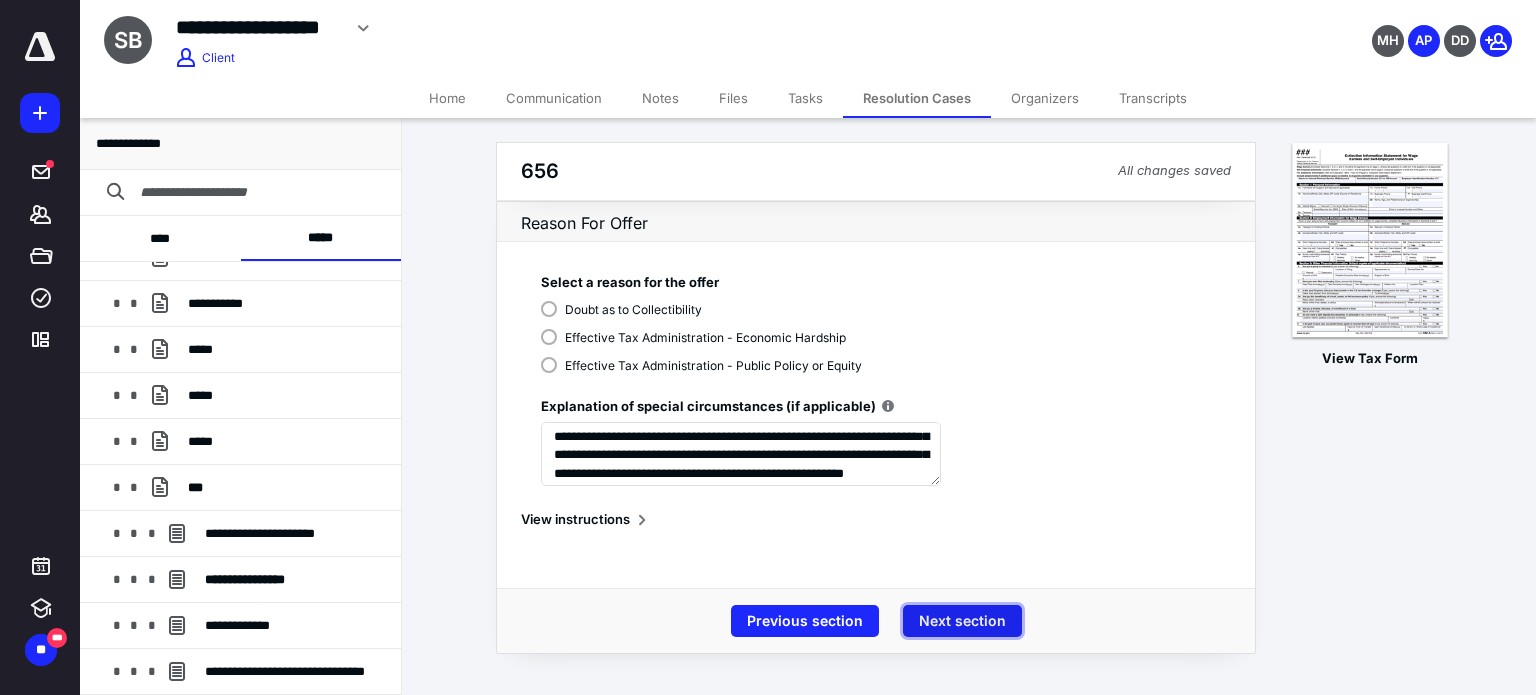 click on "Next section" at bounding box center (962, 621) 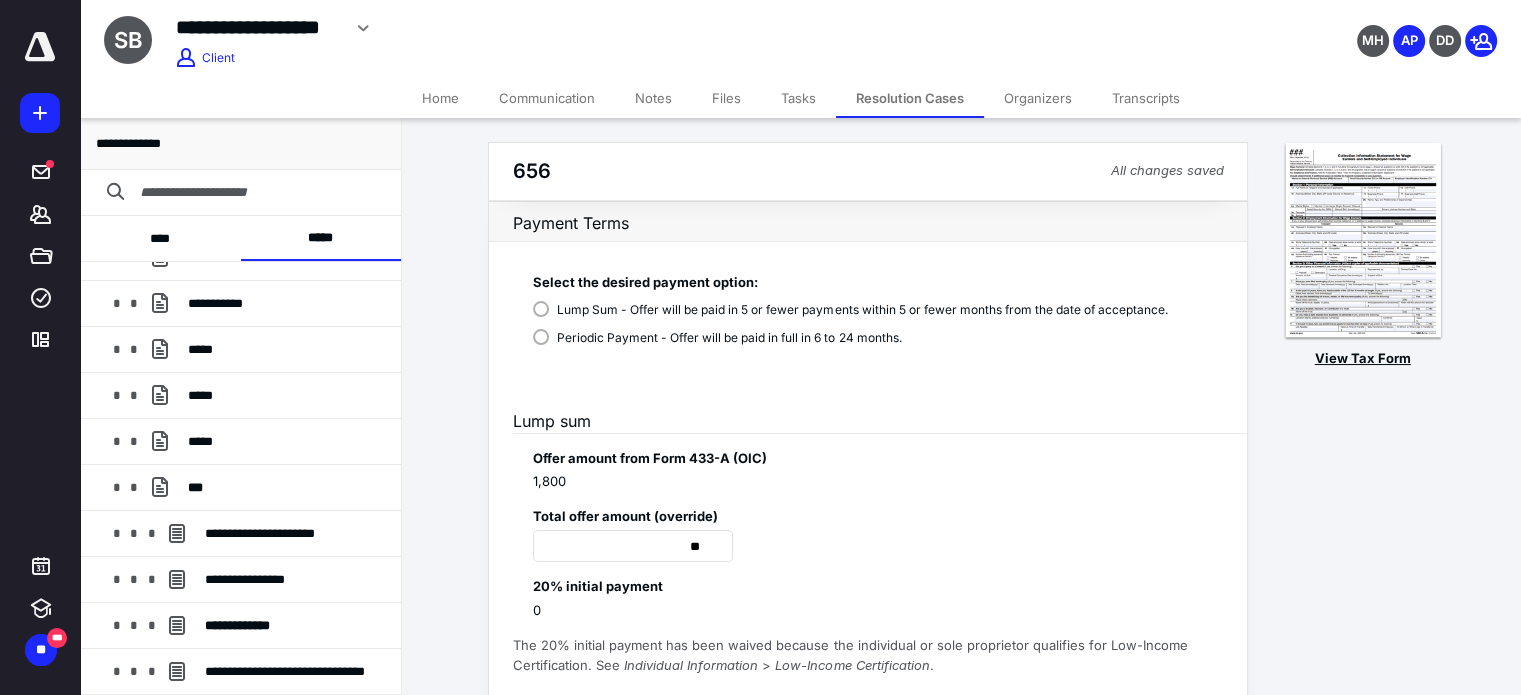 click at bounding box center [1363, 241] 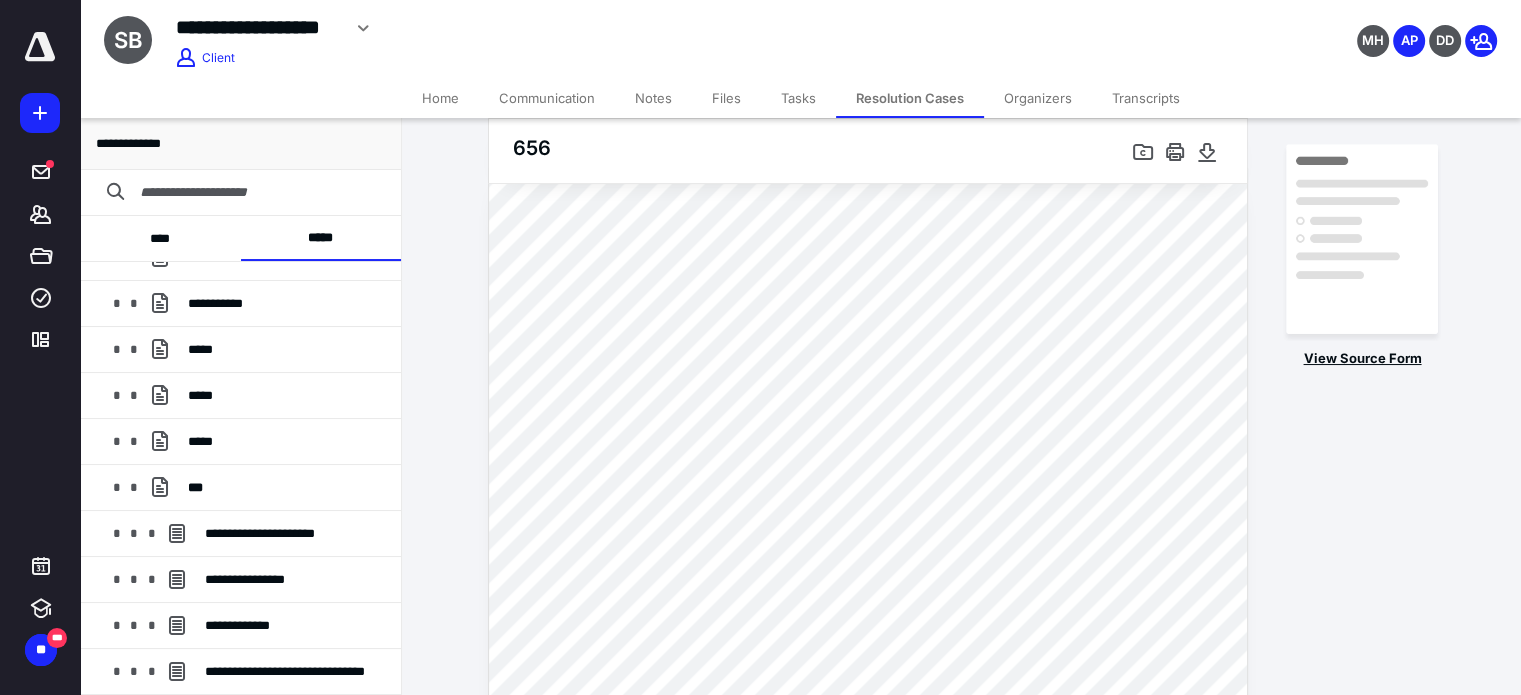scroll, scrollTop: 10524, scrollLeft: 0, axis: vertical 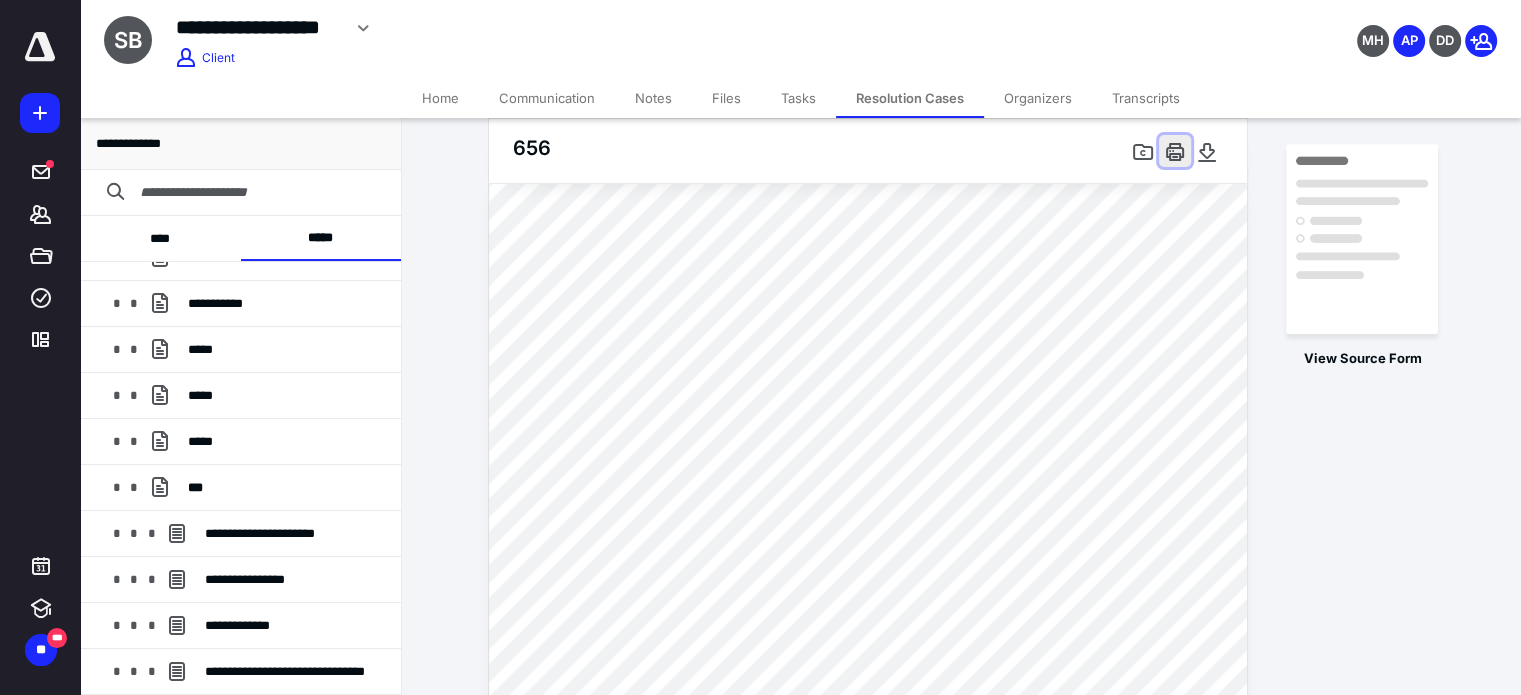 click at bounding box center [1175, 151] 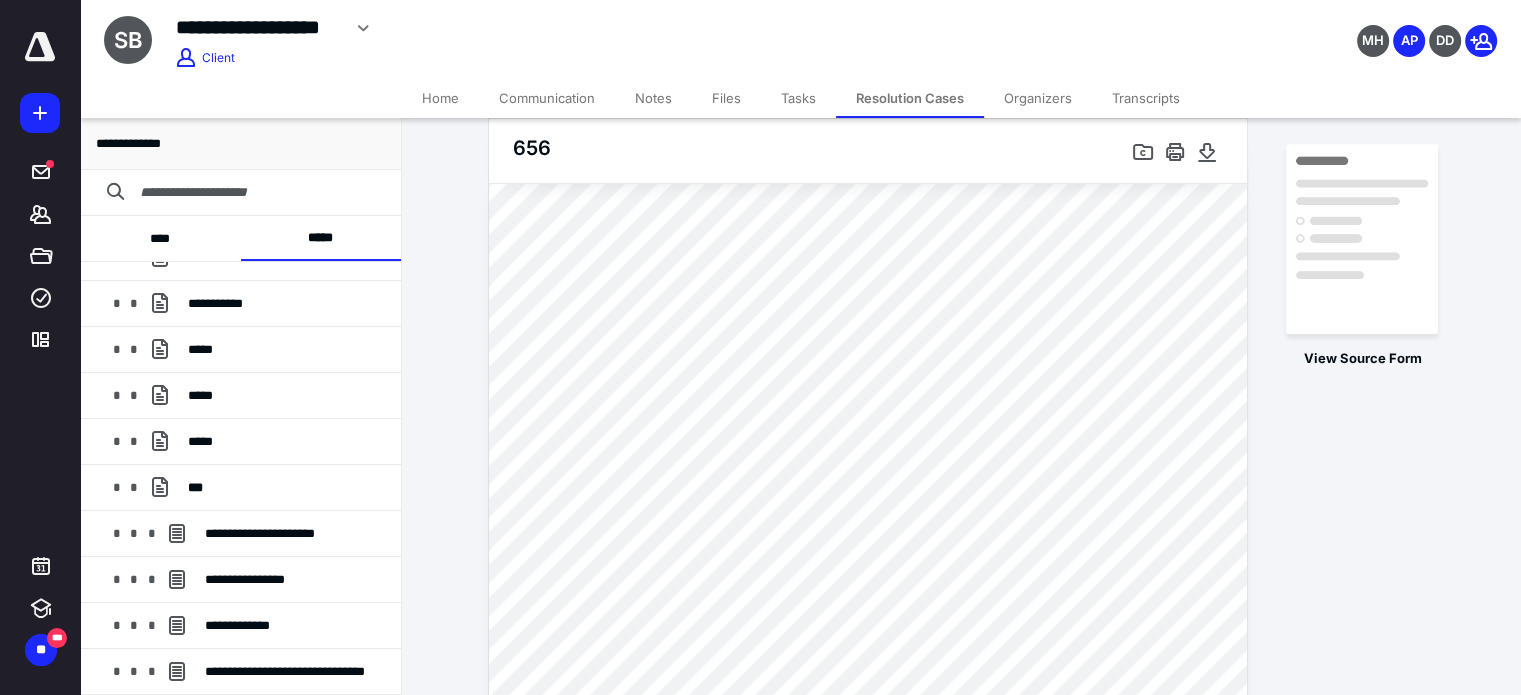 type 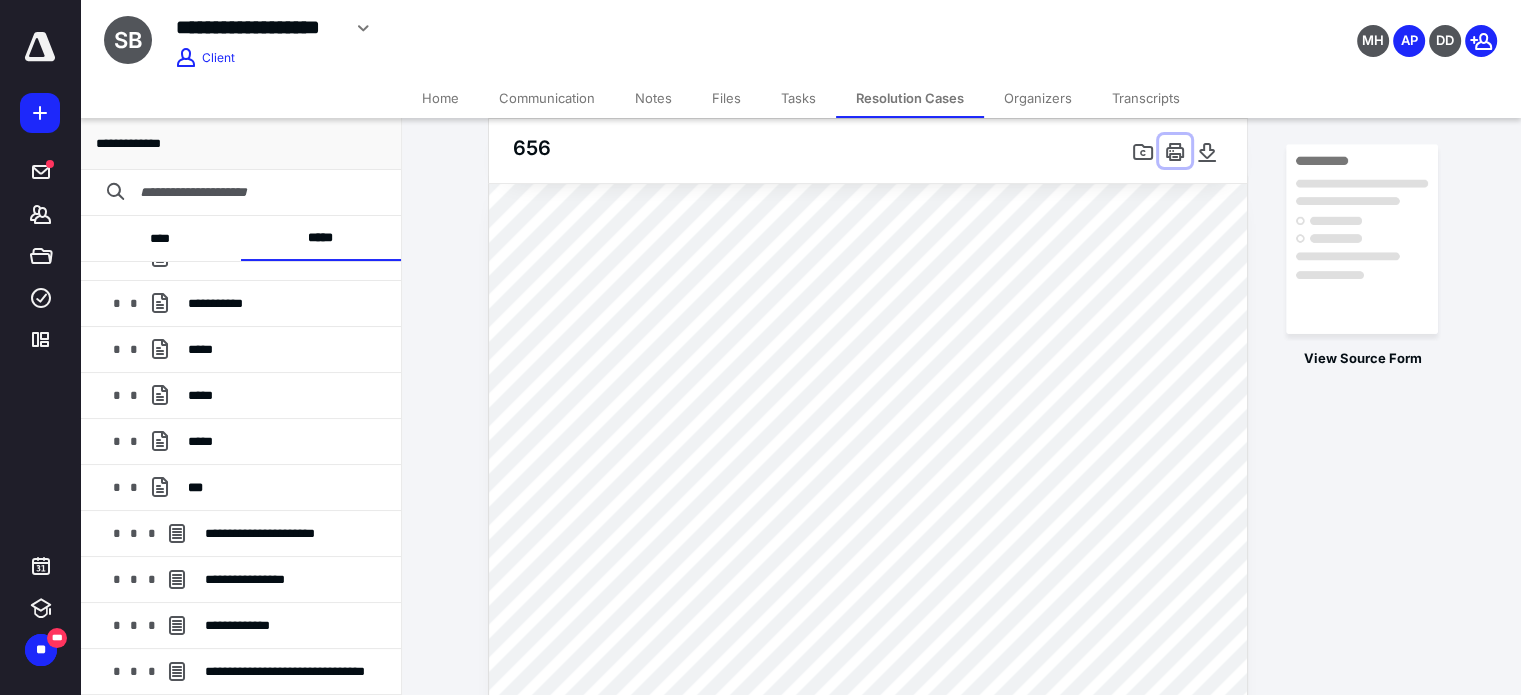 scroll, scrollTop: 10520, scrollLeft: 0, axis: vertical 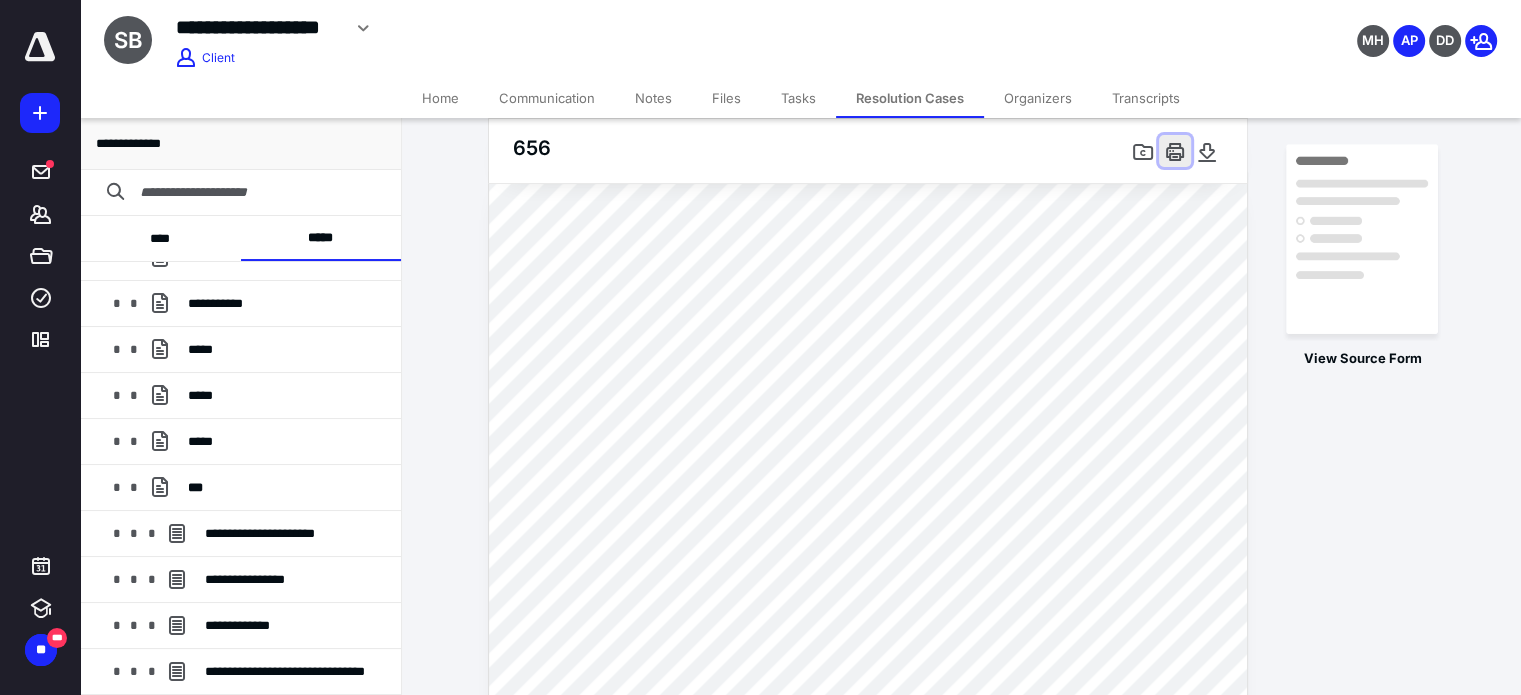 click at bounding box center (1175, 151) 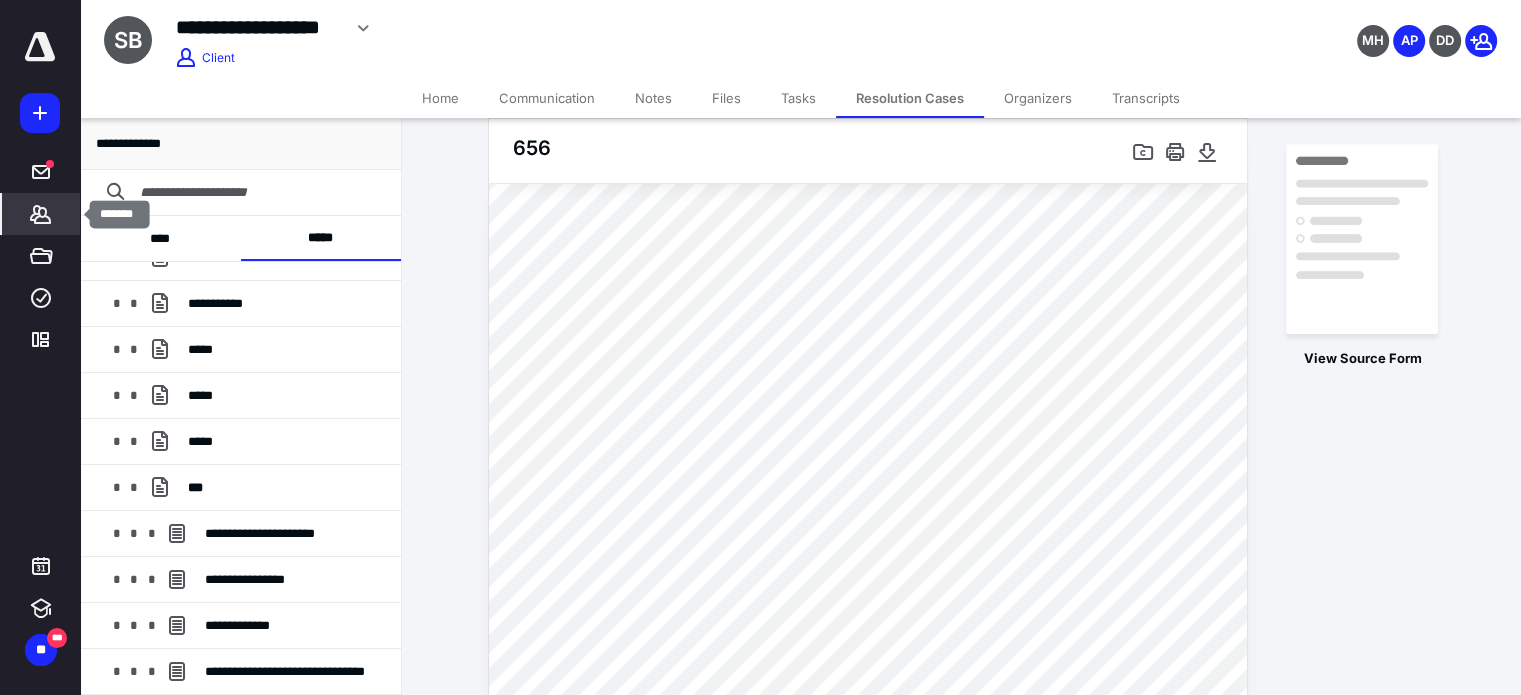 click 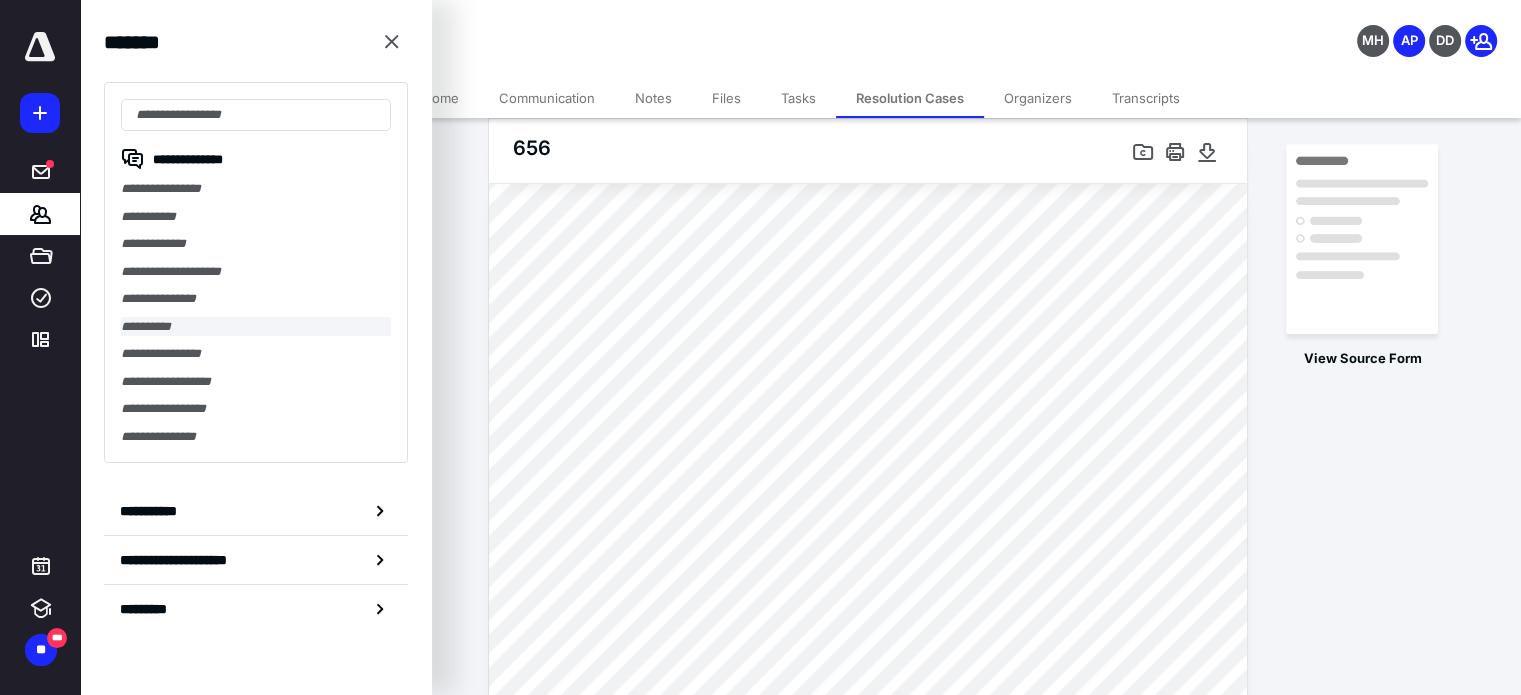 click on "**********" at bounding box center [256, 327] 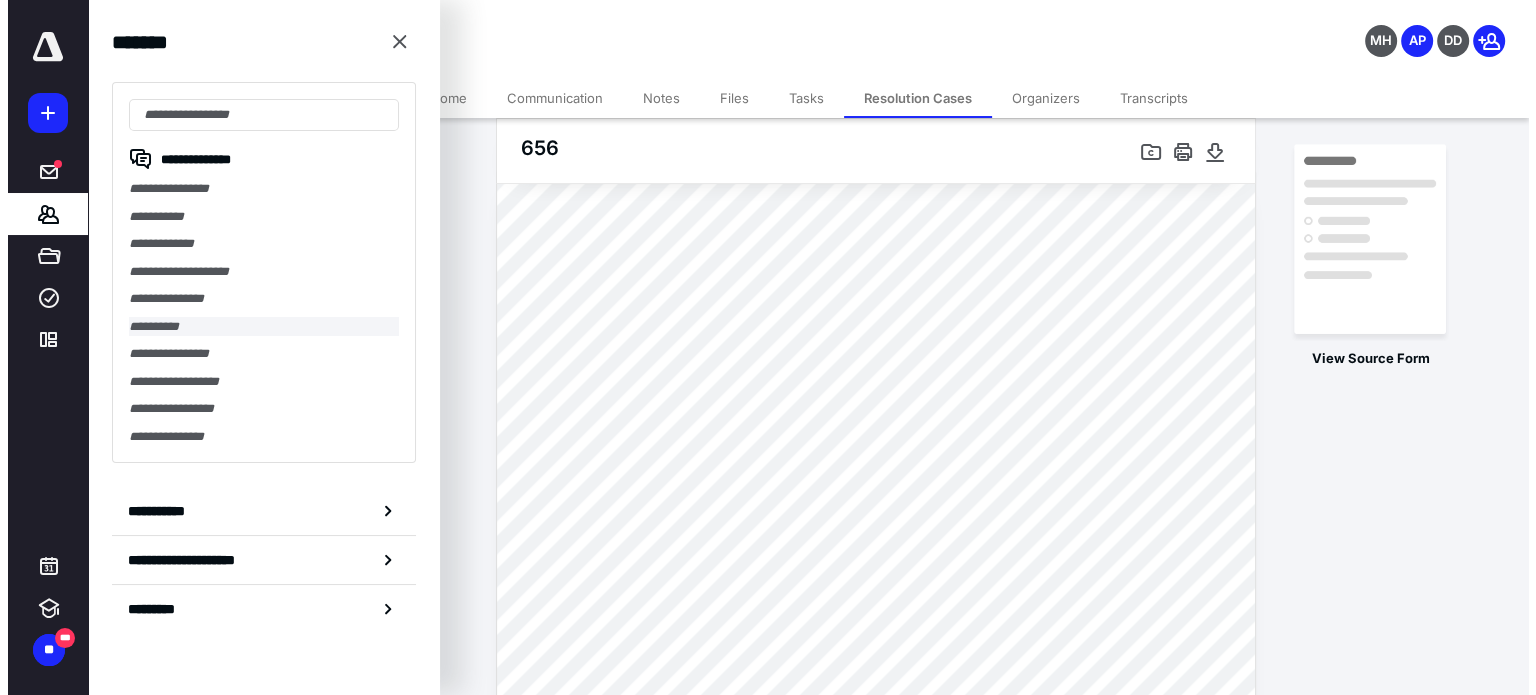 scroll, scrollTop: 0, scrollLeft: 0, axis: both 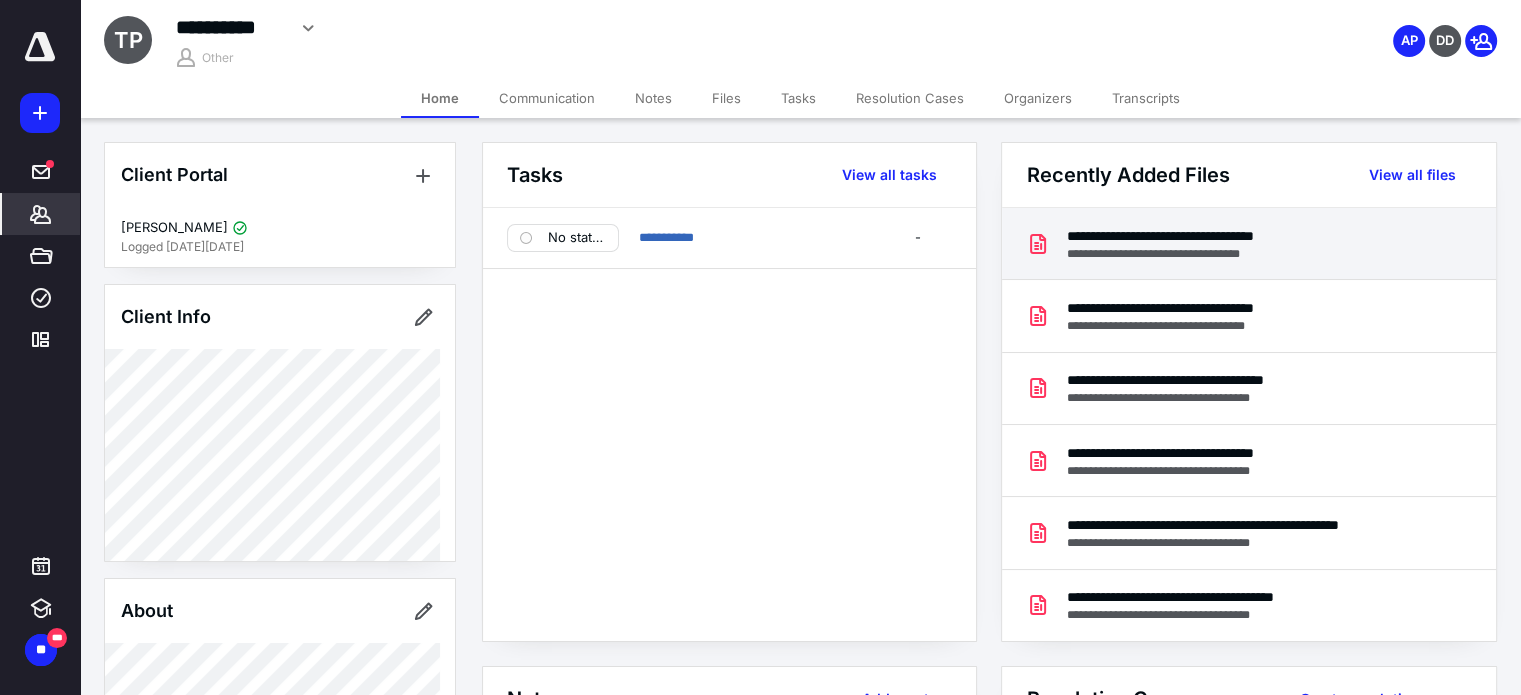click on "**********" at bounding box center (1194, 236) 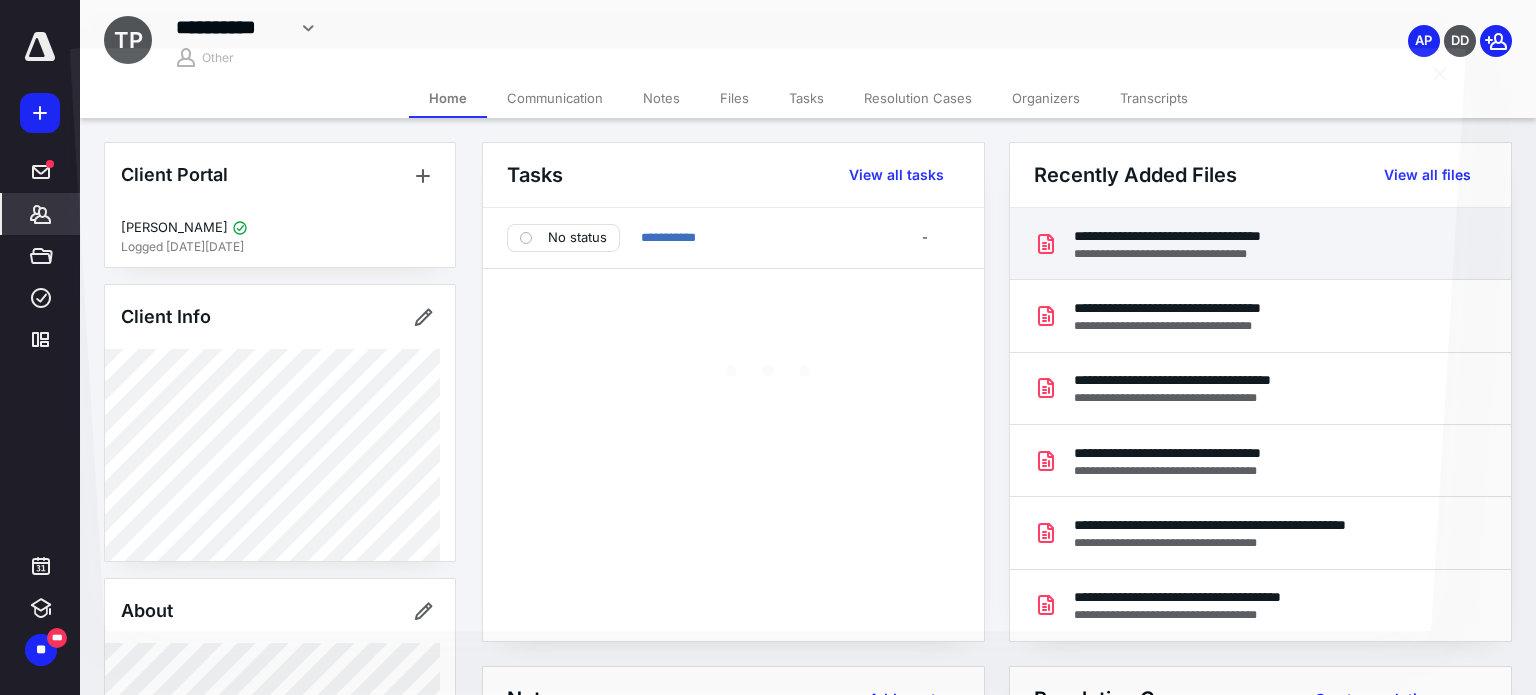 click at bounding box center (767, 364) 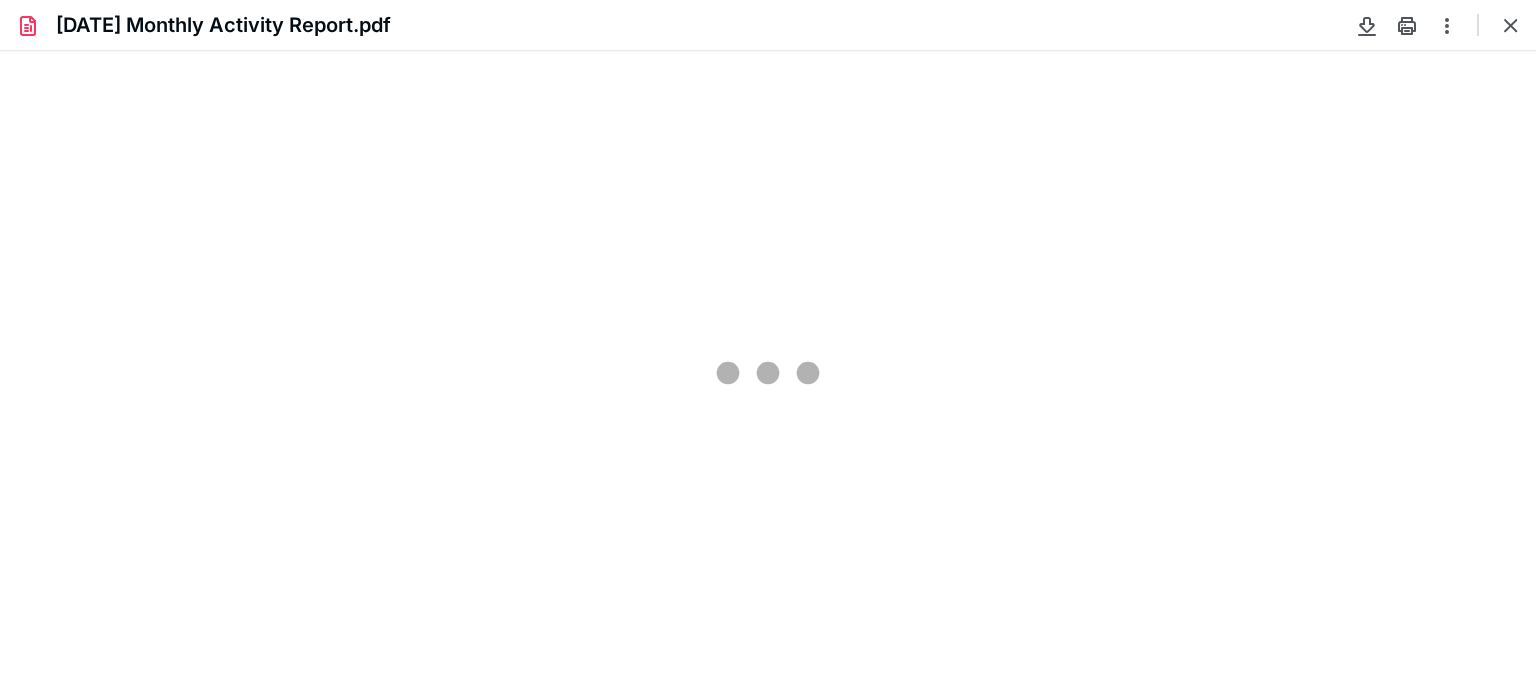 scroll, scrollTop: 0, scrollLeft: 0, axis: both 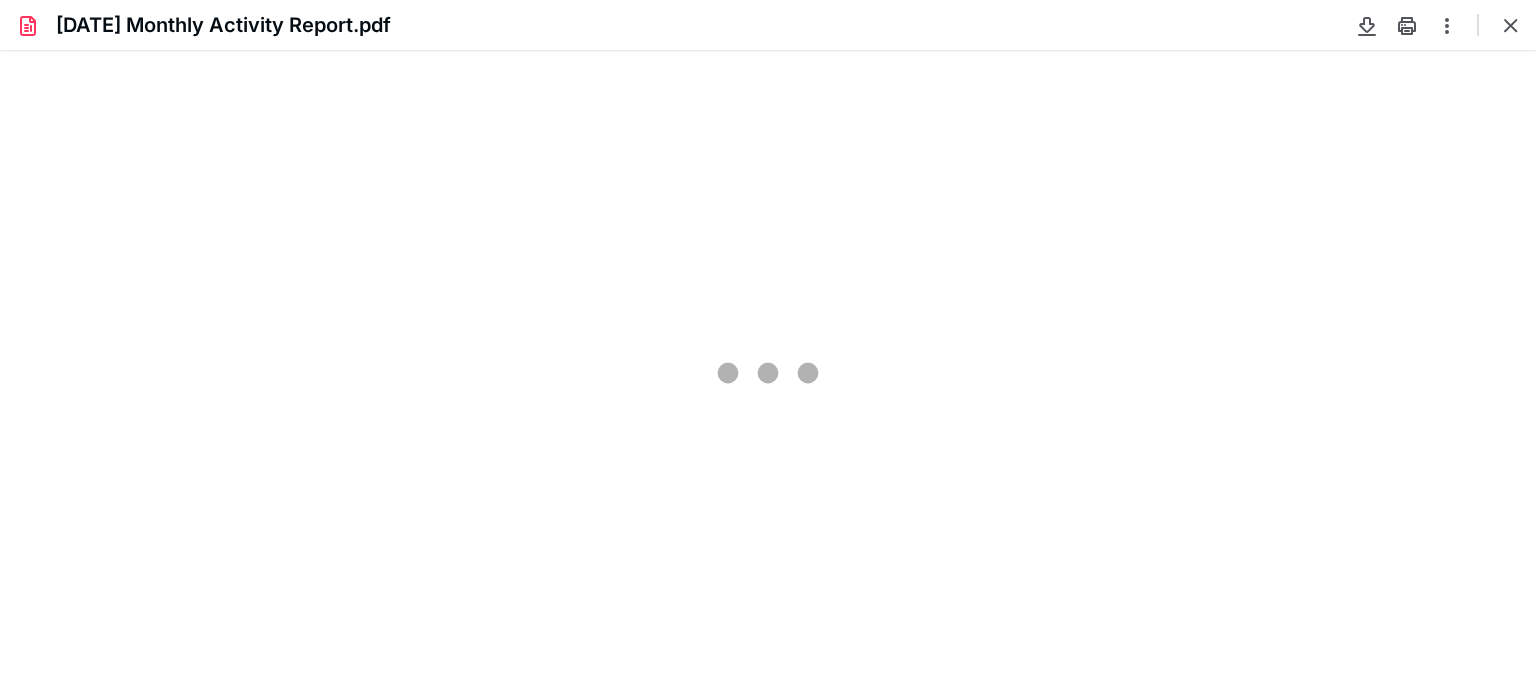 type on "77" 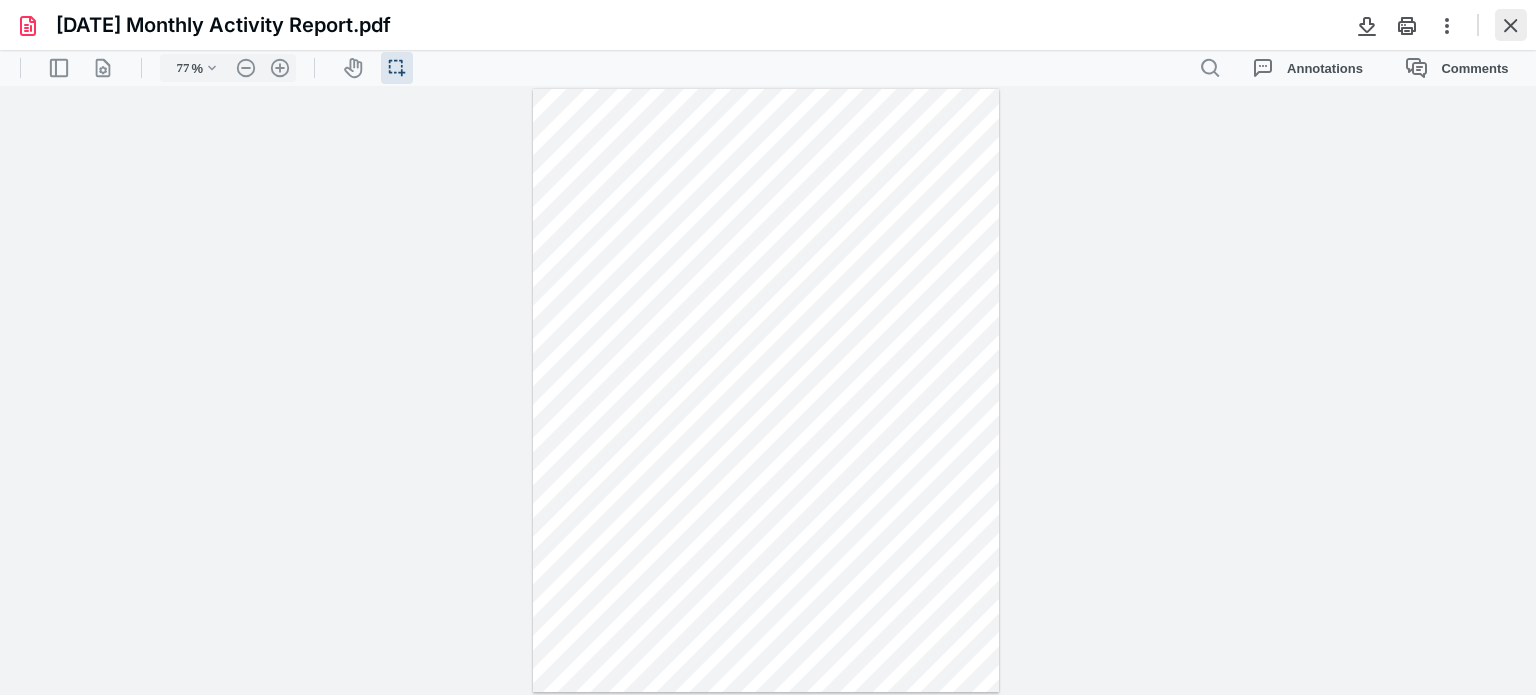 click at bounding box center (1511, 25) 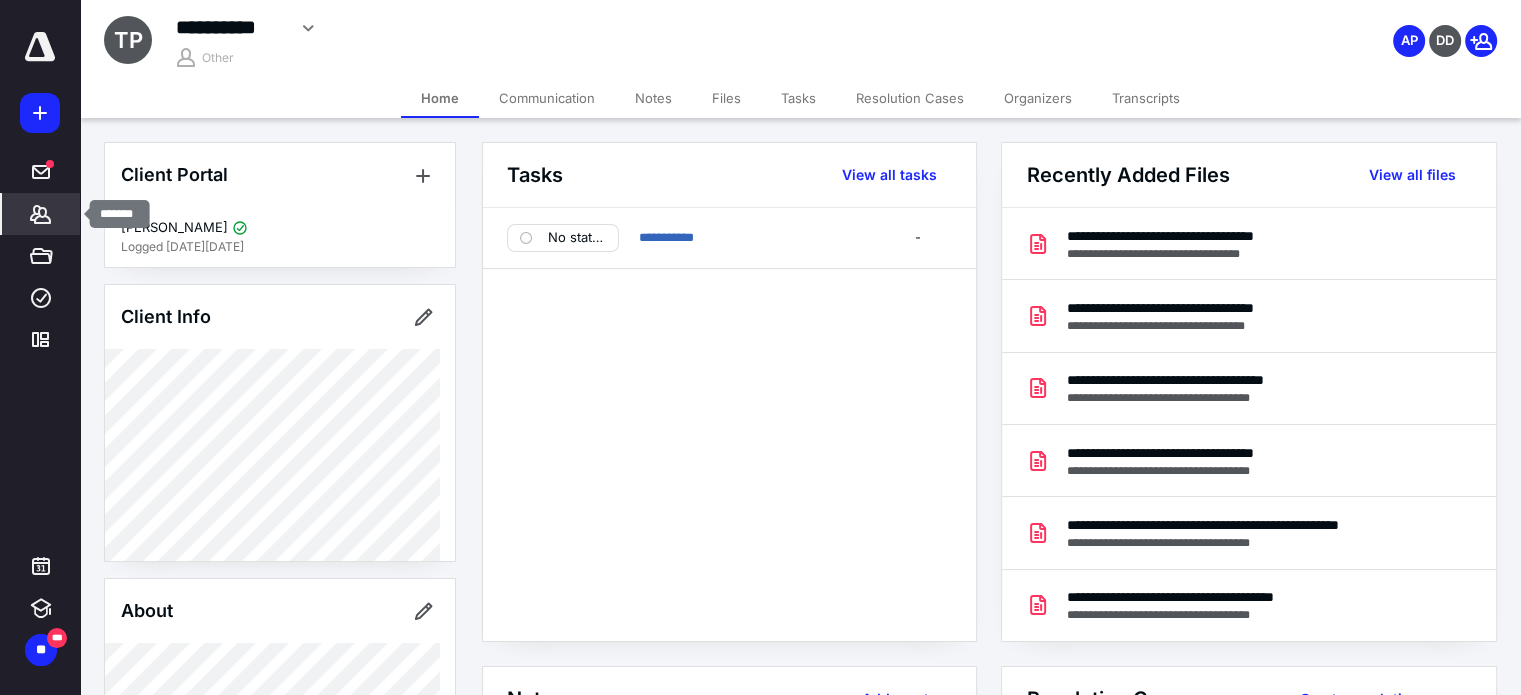 click 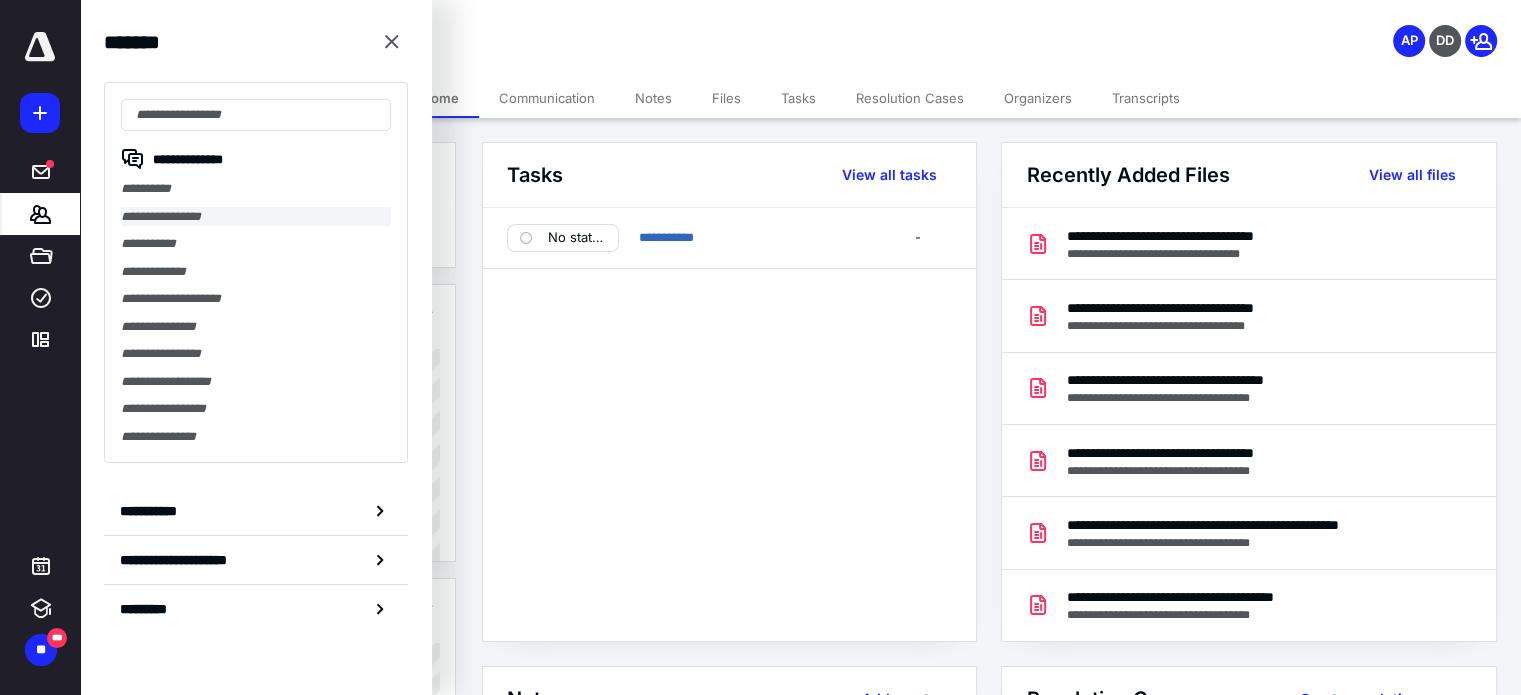 click on "**********" at bounding box center (256, 217) 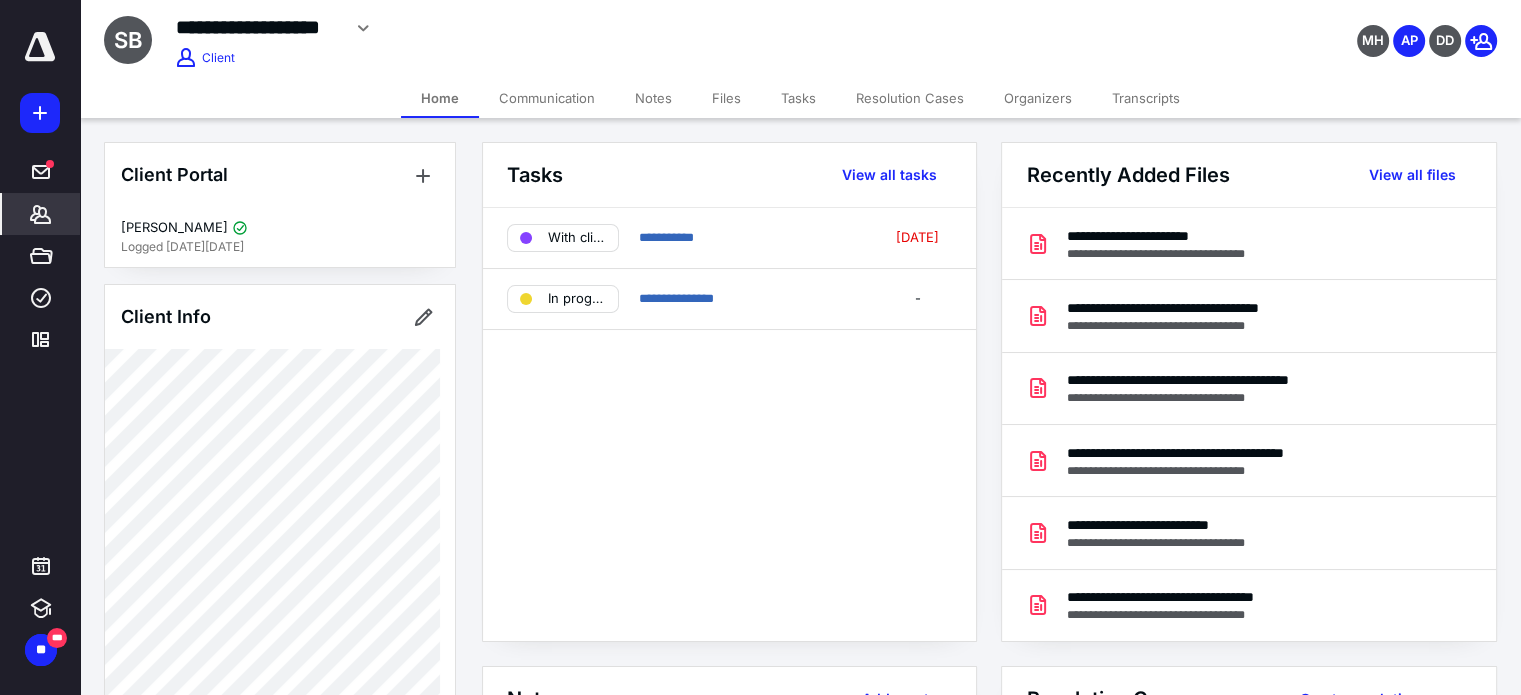 click on "Files" at bounding box center (726, 98) 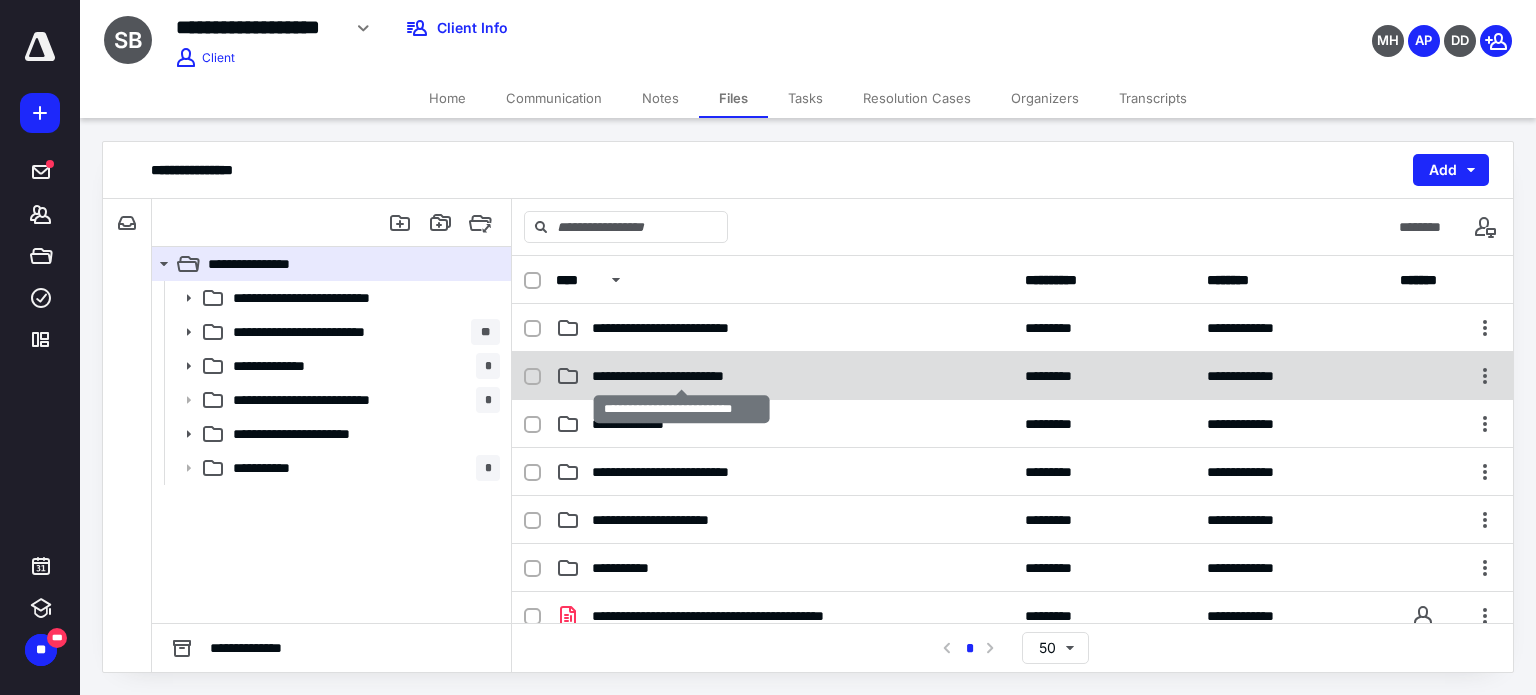 click on "**********" at bounding box center (682, 376) 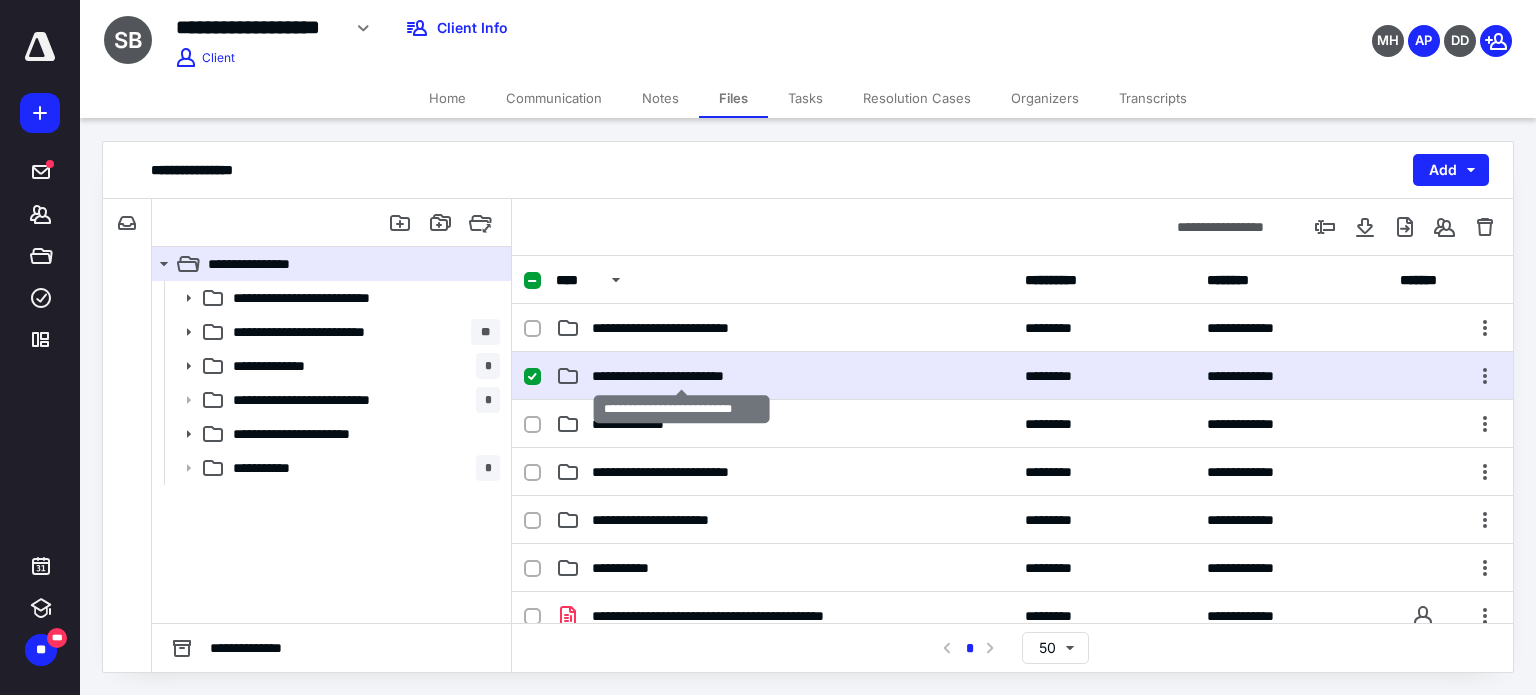 click on "**********" at bounding box center [682, 376] 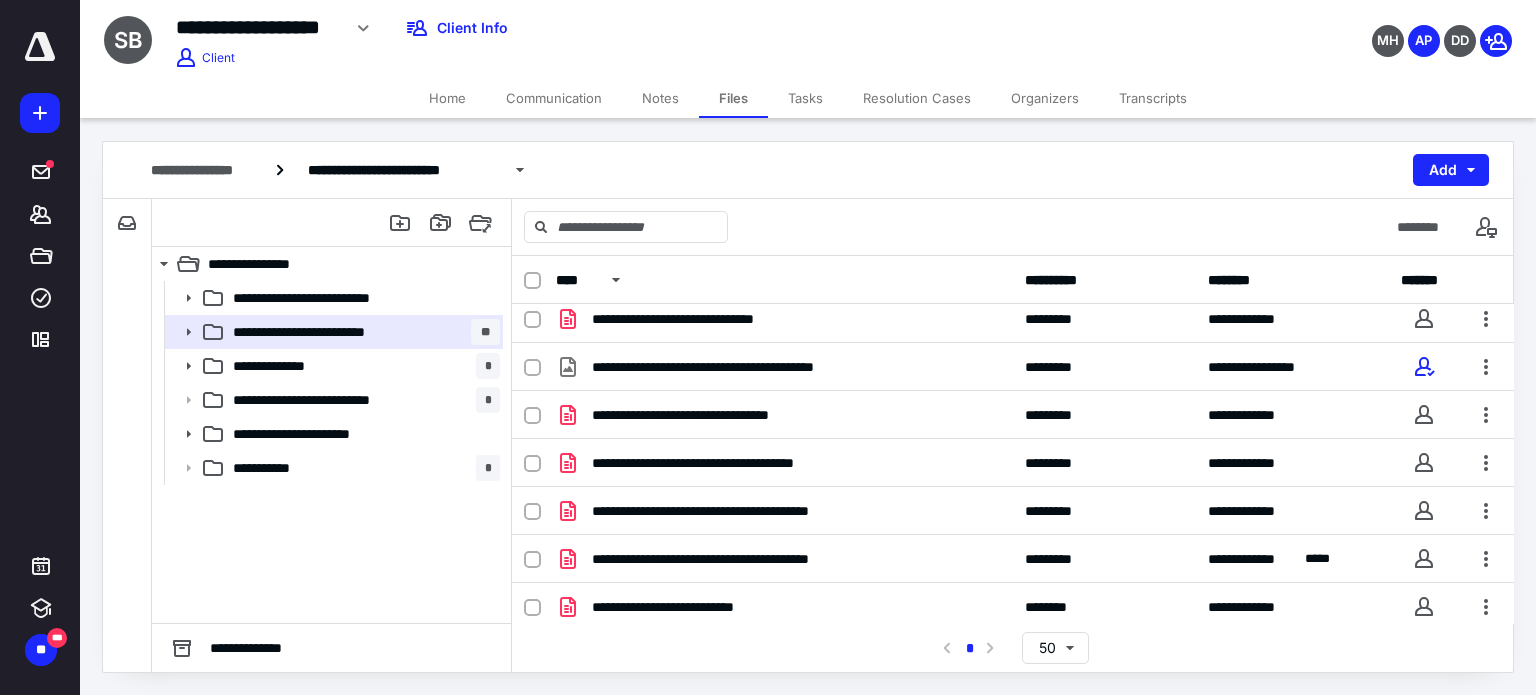 scroll, scrollTop: 636, scrollLeft: 0, axis: vertical 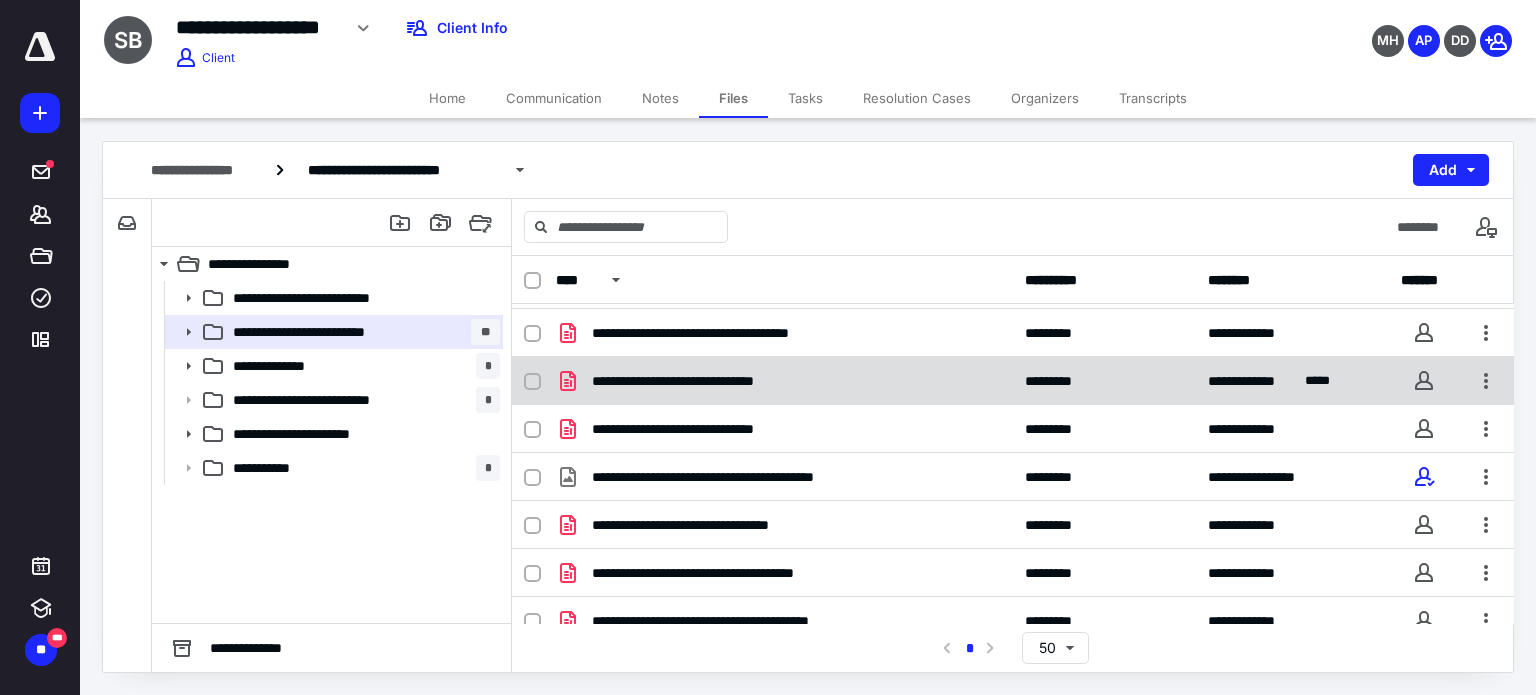 click on "**********" at bounding box center (784, 381) 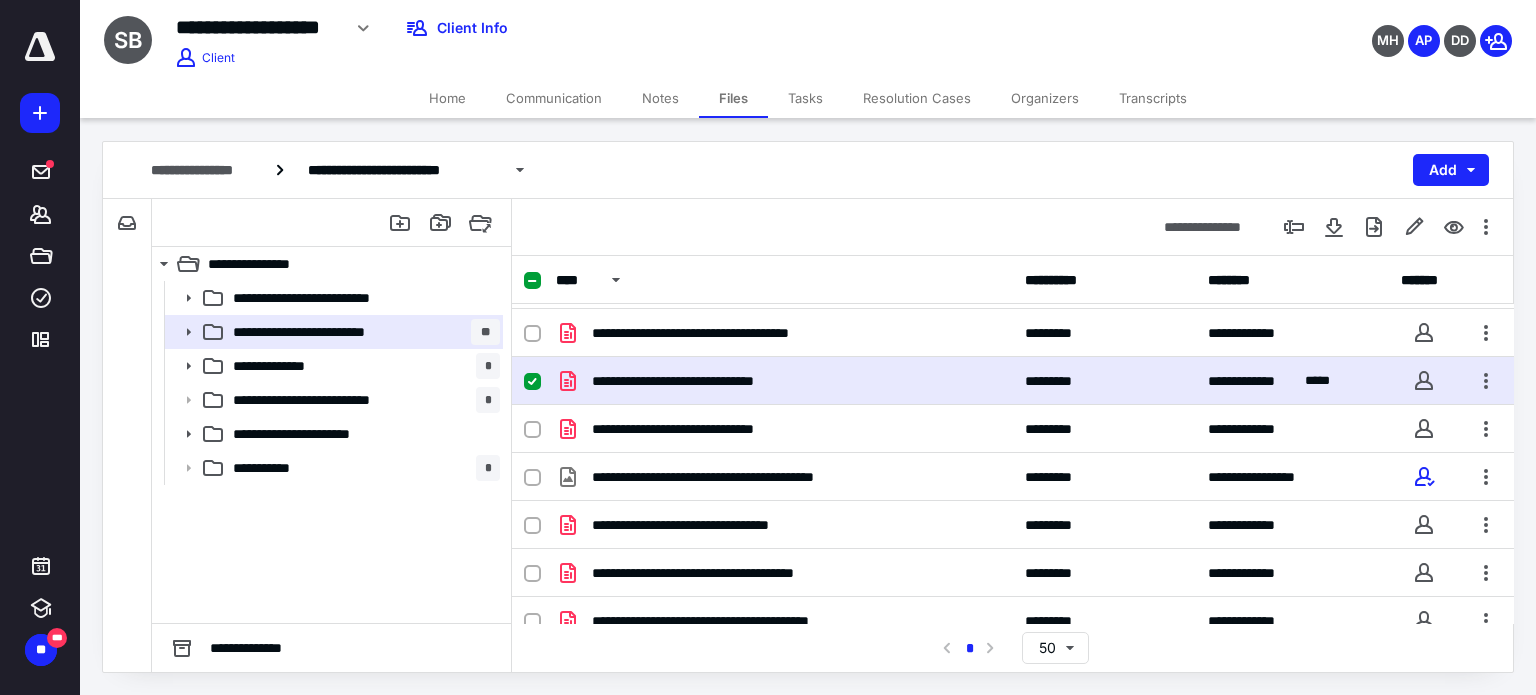 click on "**********" at bounding box center (784, 381) 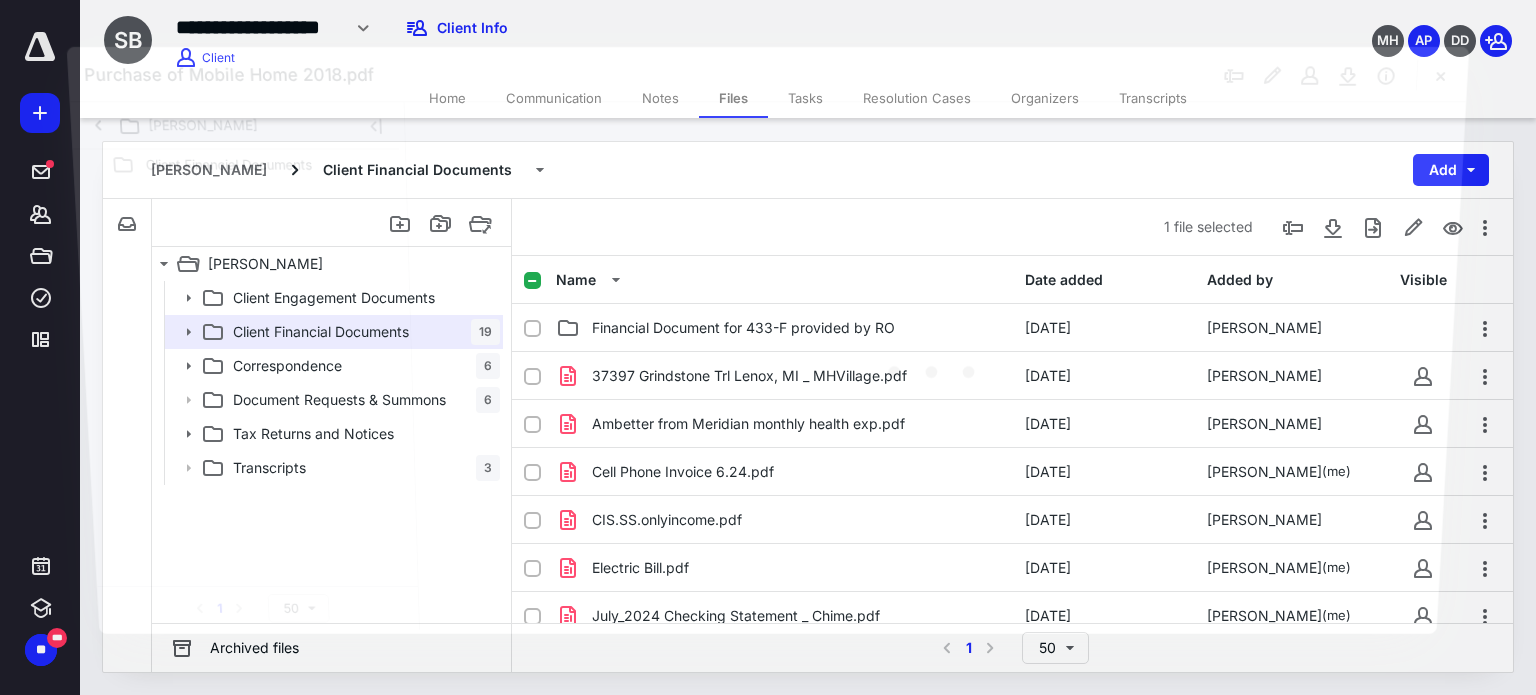 scroll, scrollTop: 523, scrollLeft: 0, axis: vertical 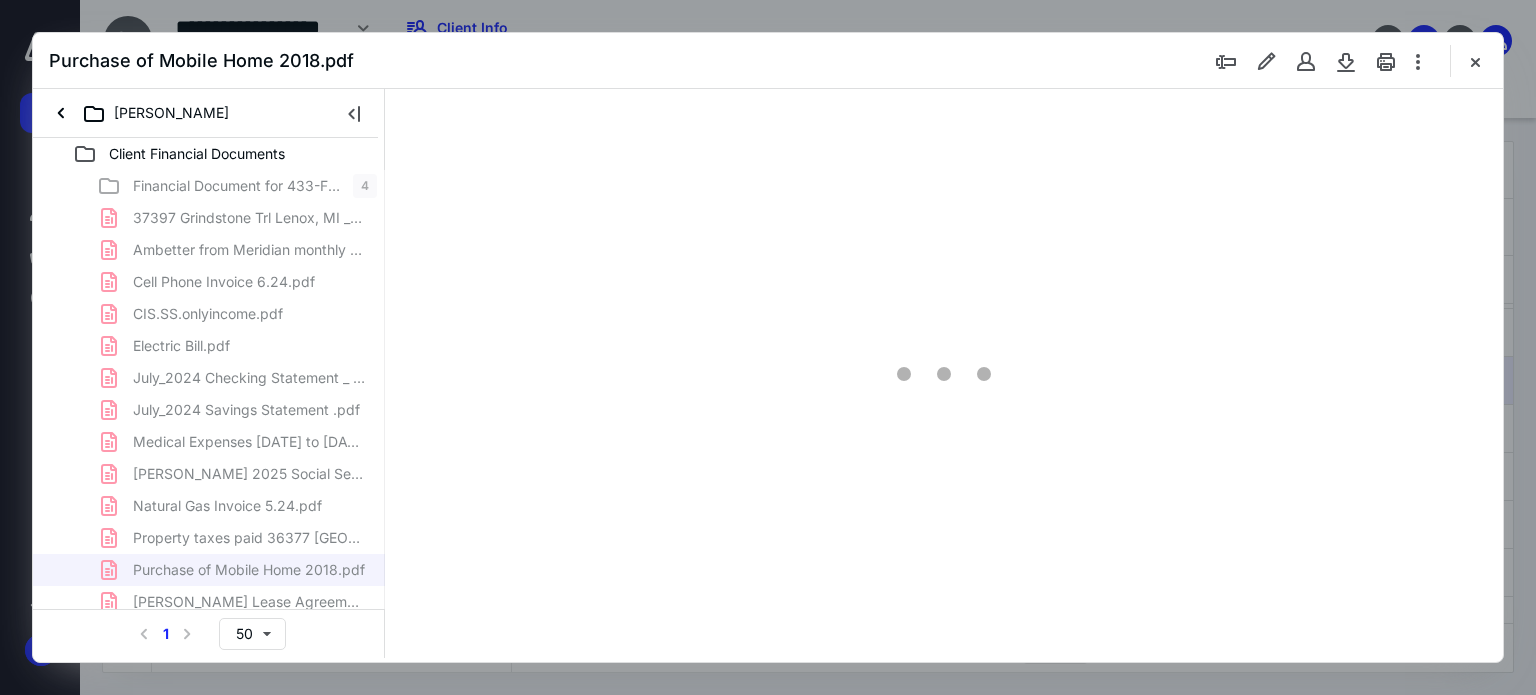 type on "62" 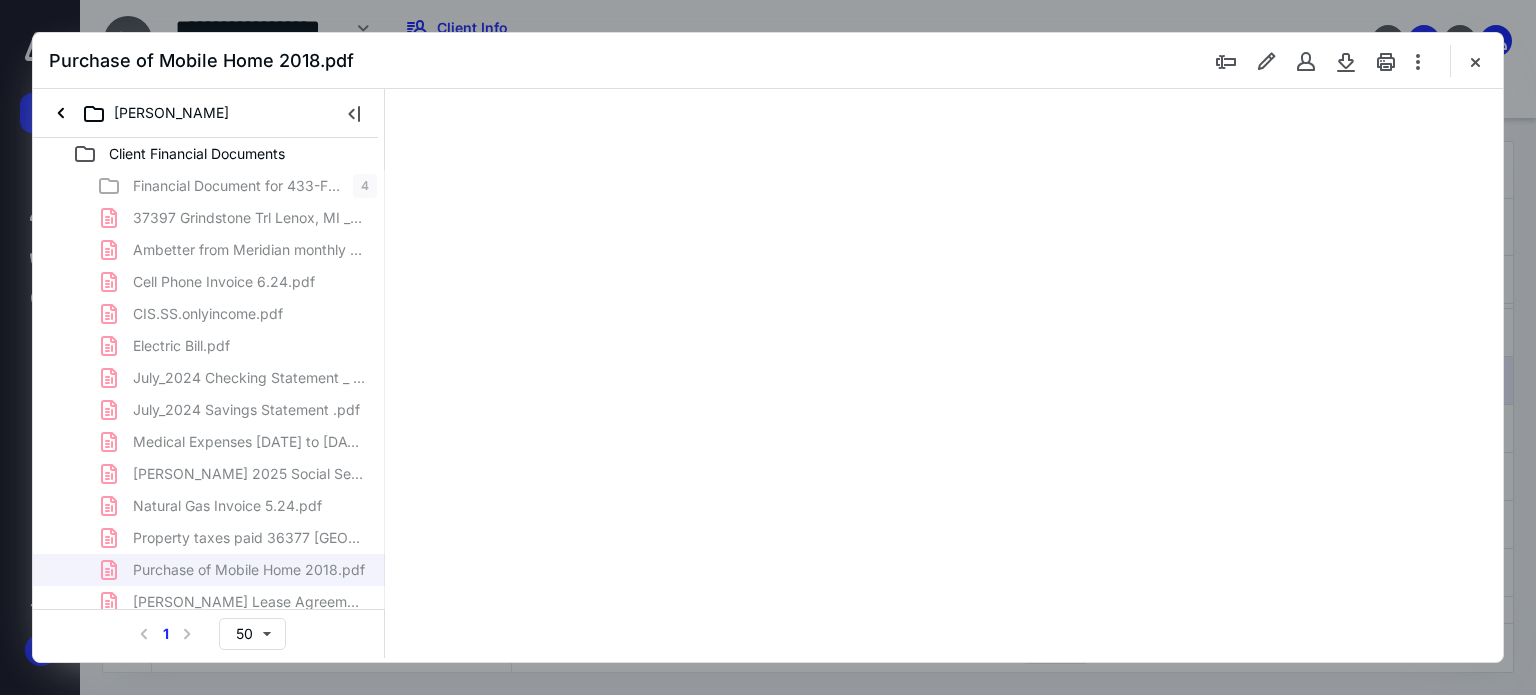 scroll, scrollTop: 78, scrollLeft: 0, axis: vertical 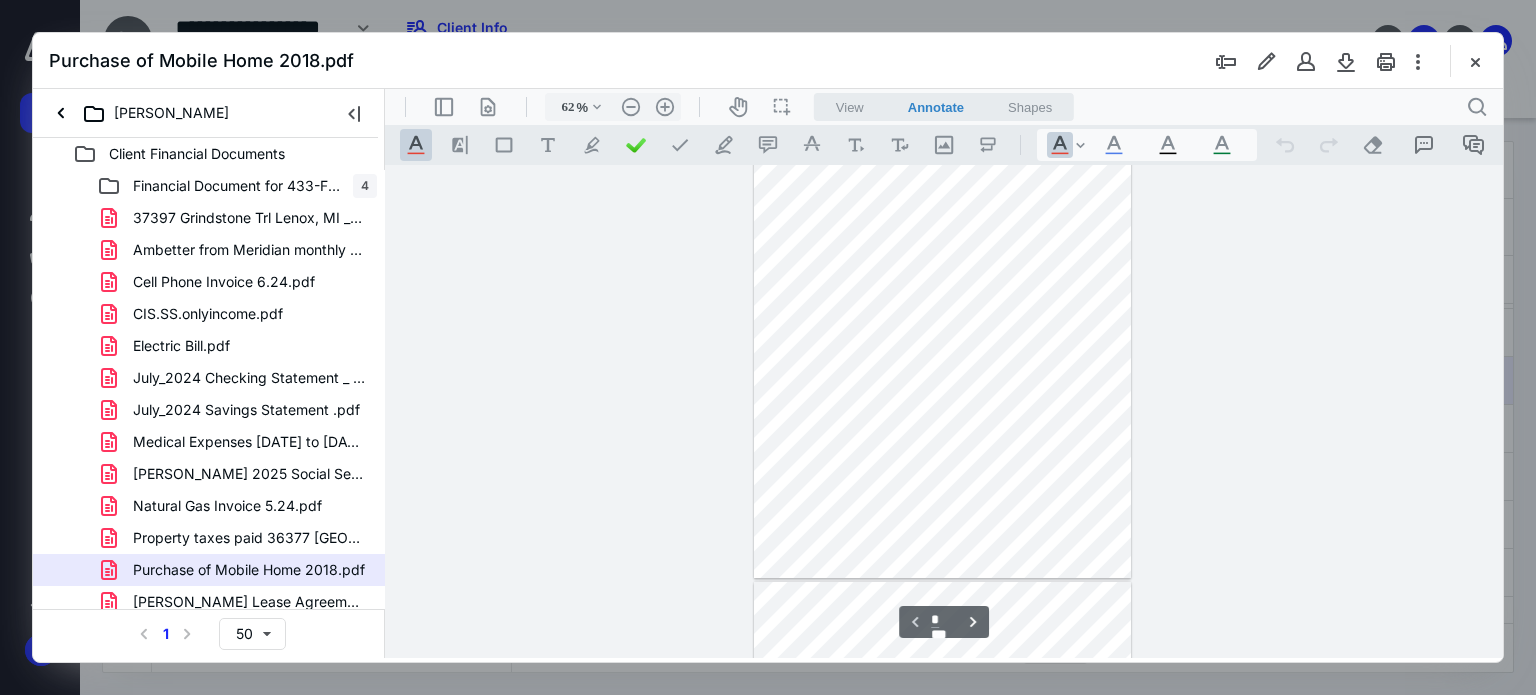 click at bounding box center [943, 333] 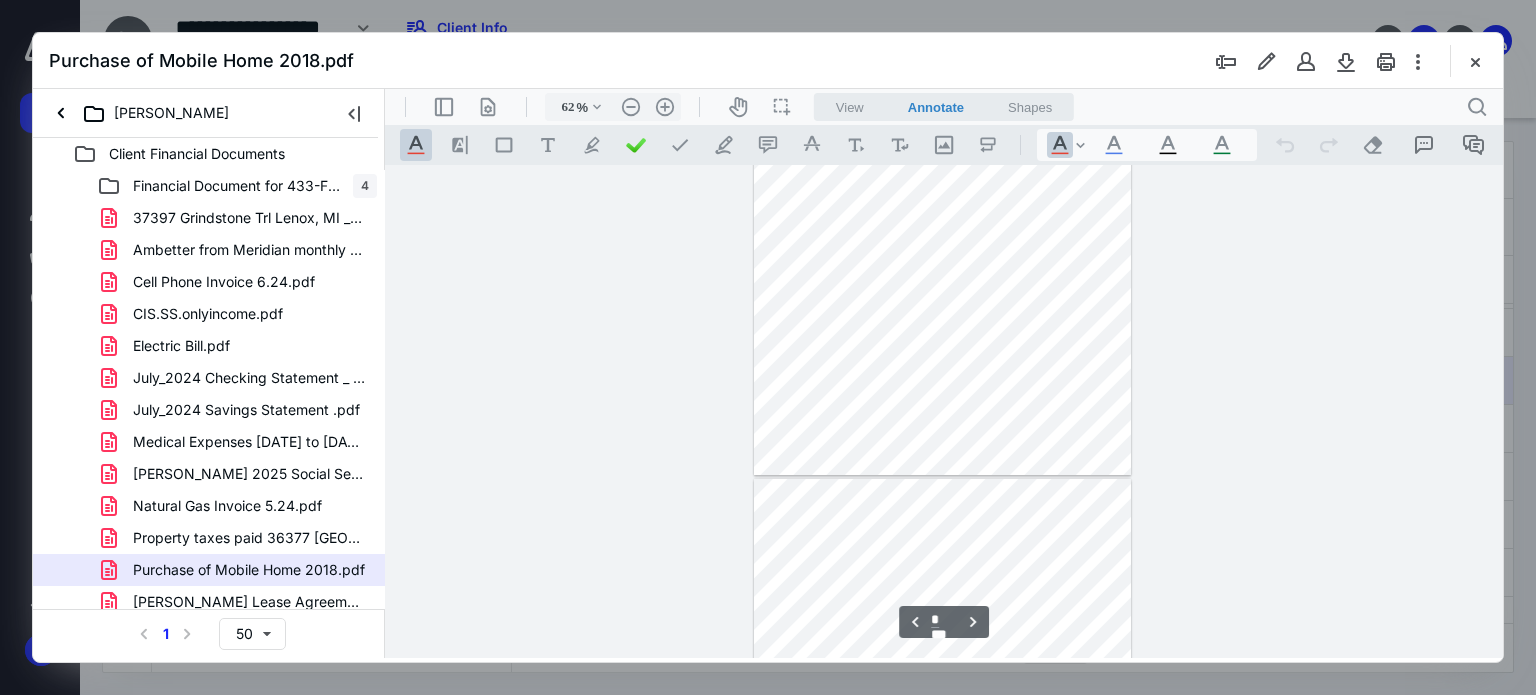 click at bounding box center [943, 230] 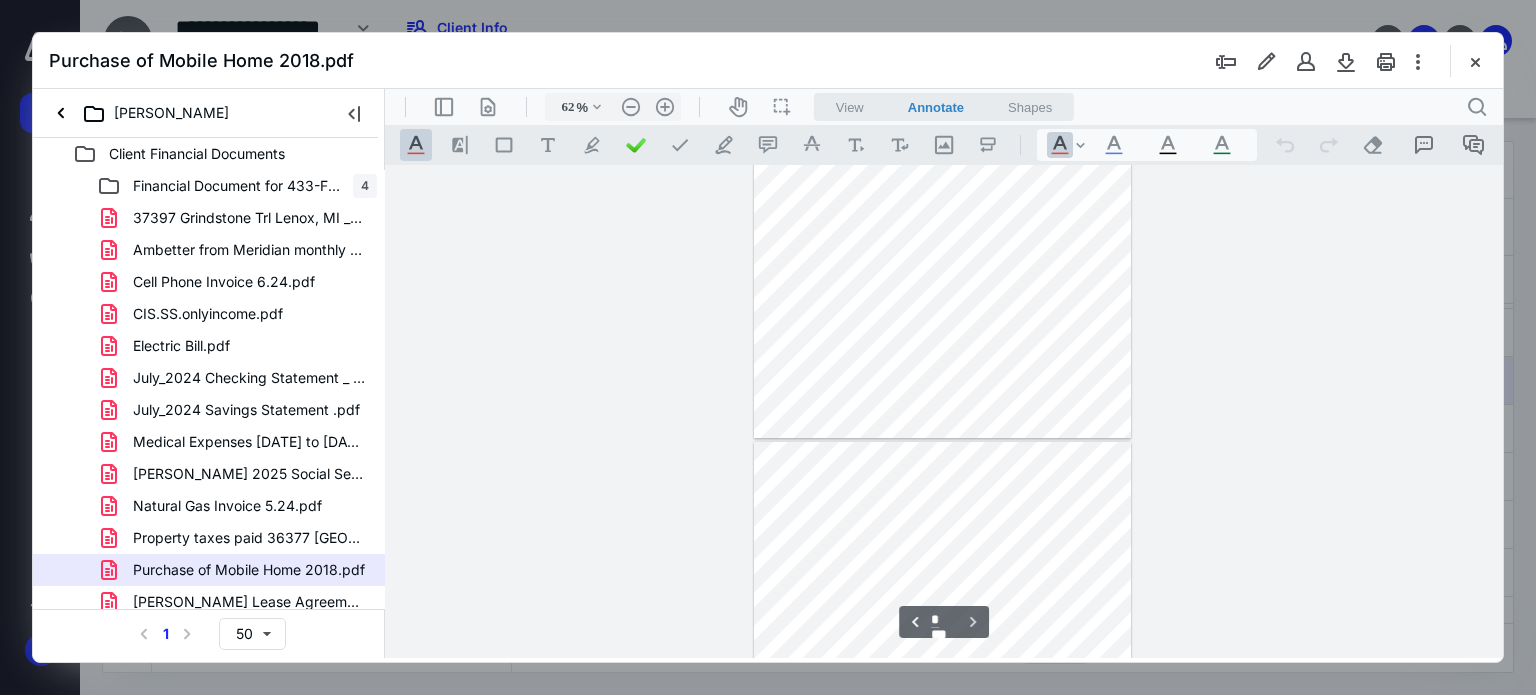 click at bounding box center (943, 193) 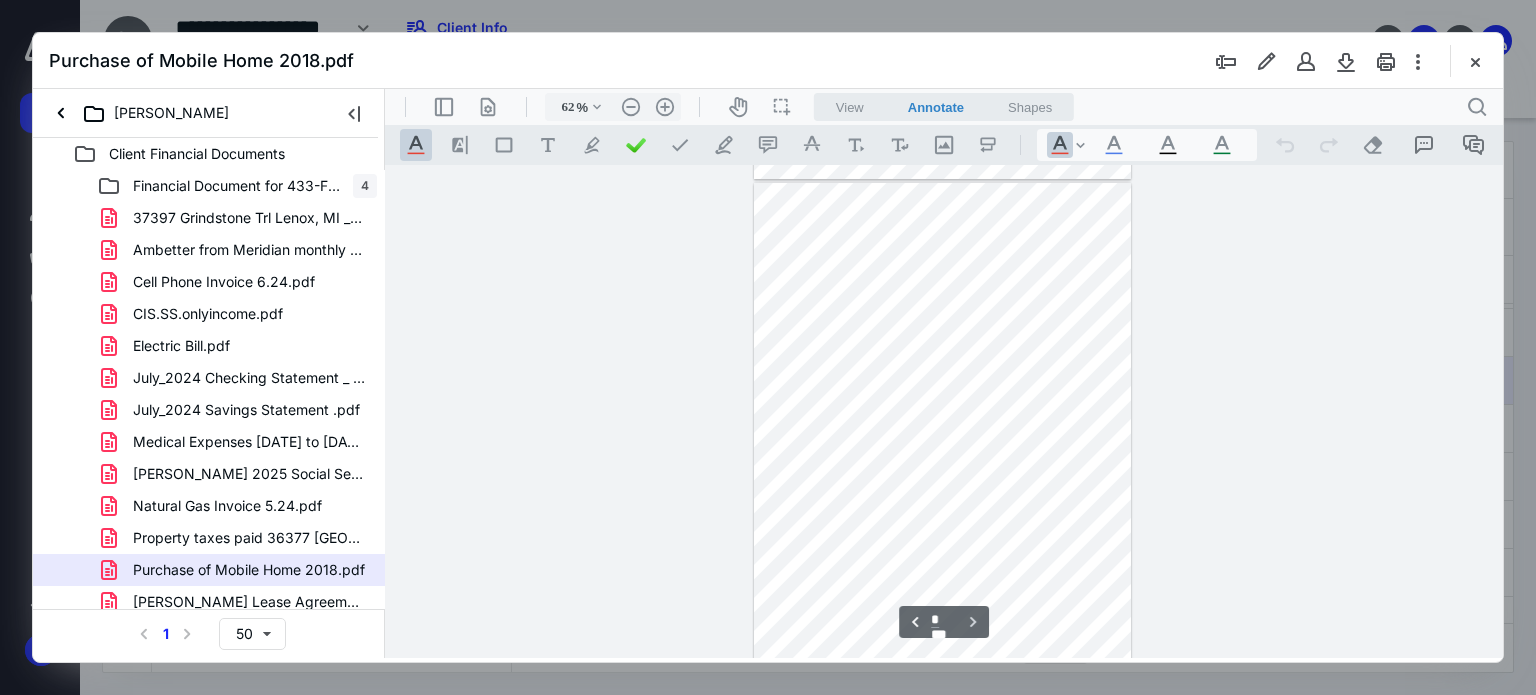 click at bounding box center [943, 427] 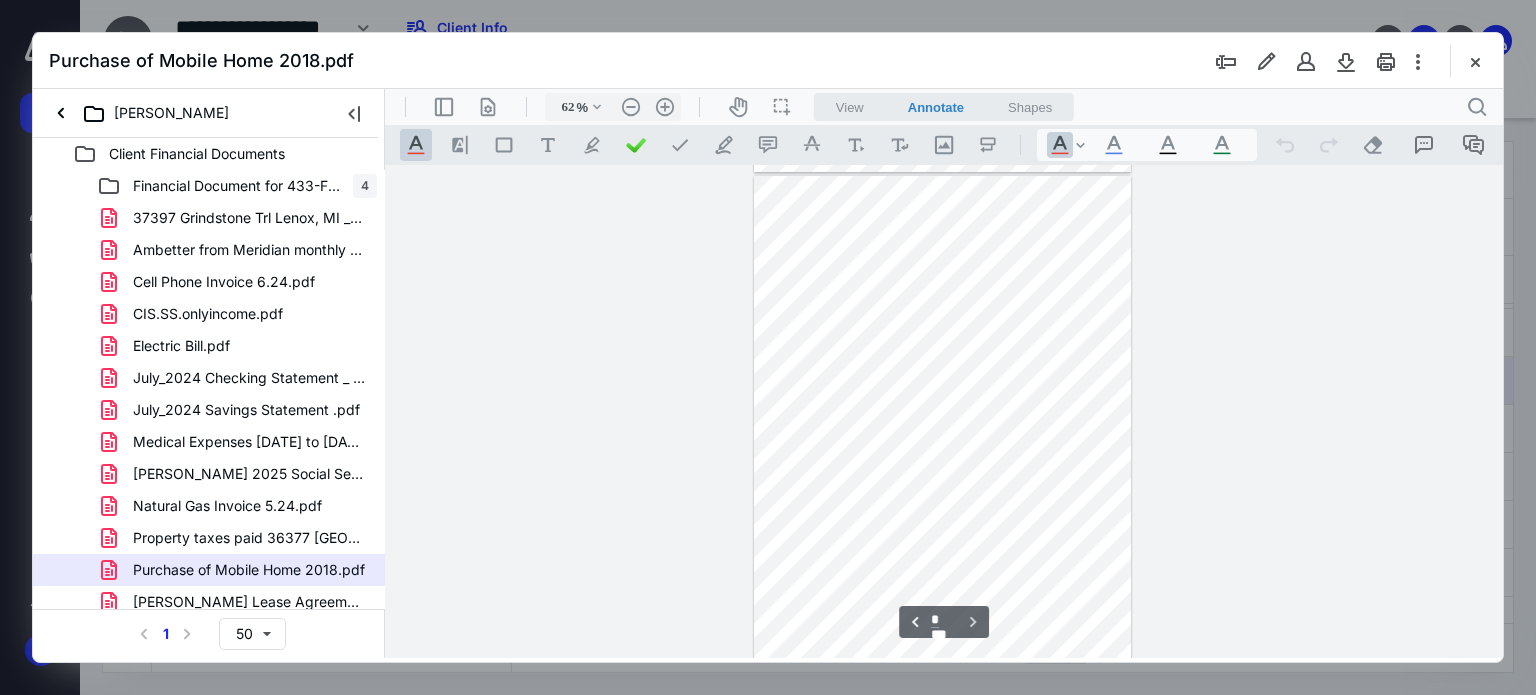 scroll, scrollTop: 2957, scrollLeft: 0, axis: vertical 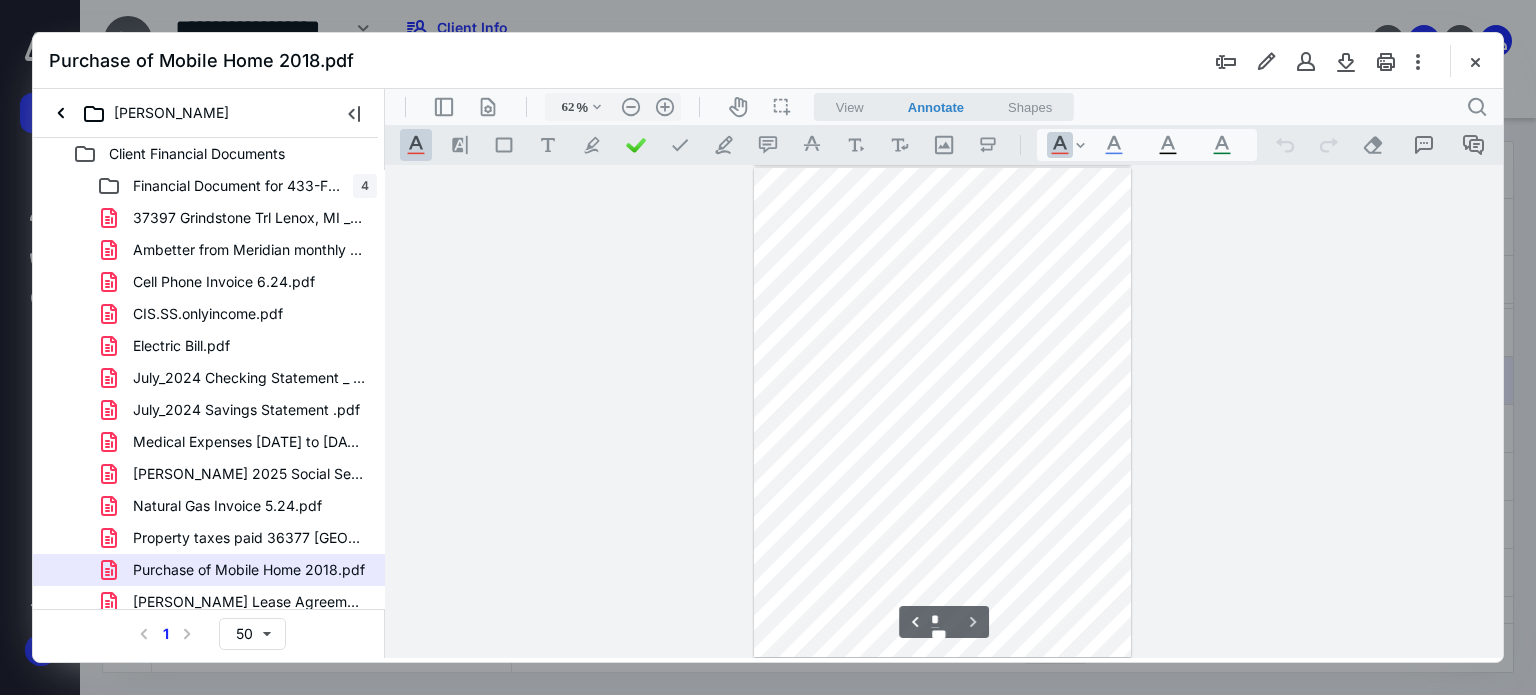 click at bounding box center [943, 412] 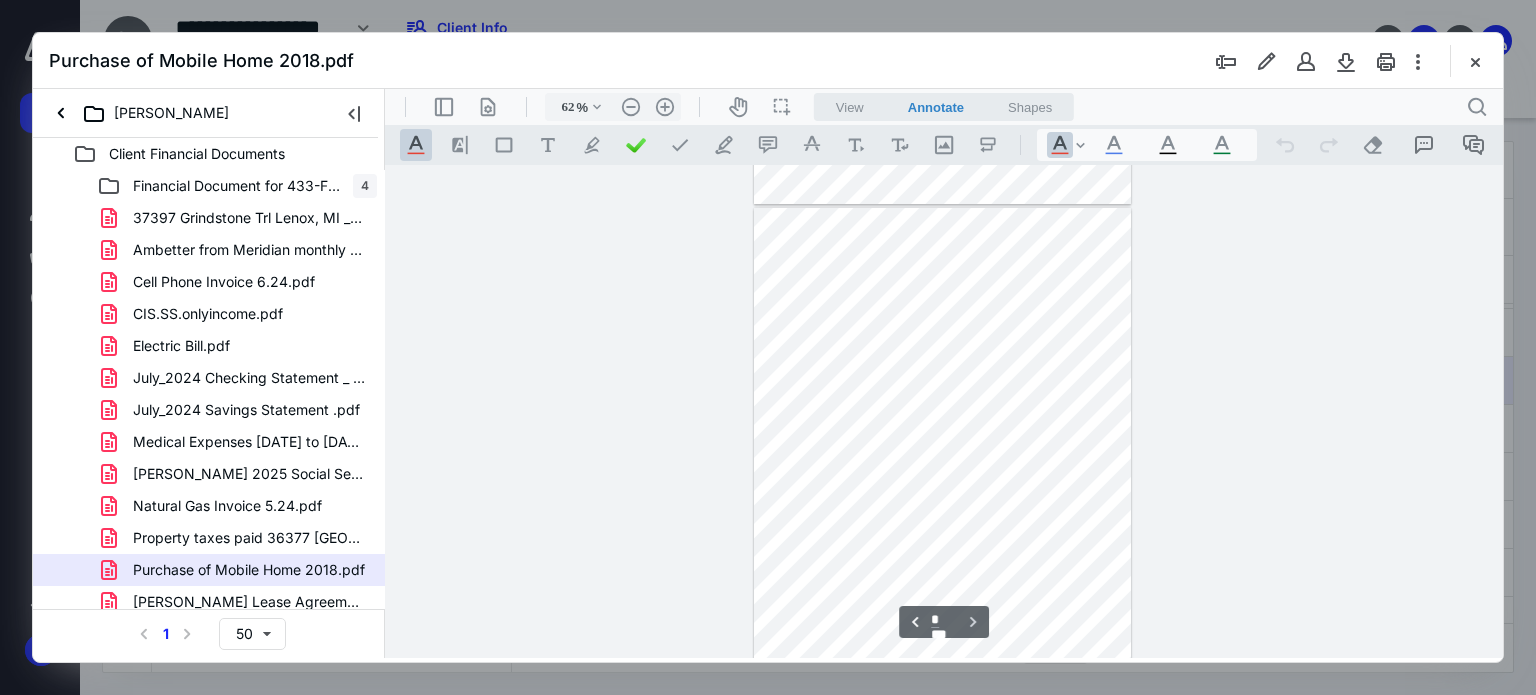 click at bounding box center [943, 452] 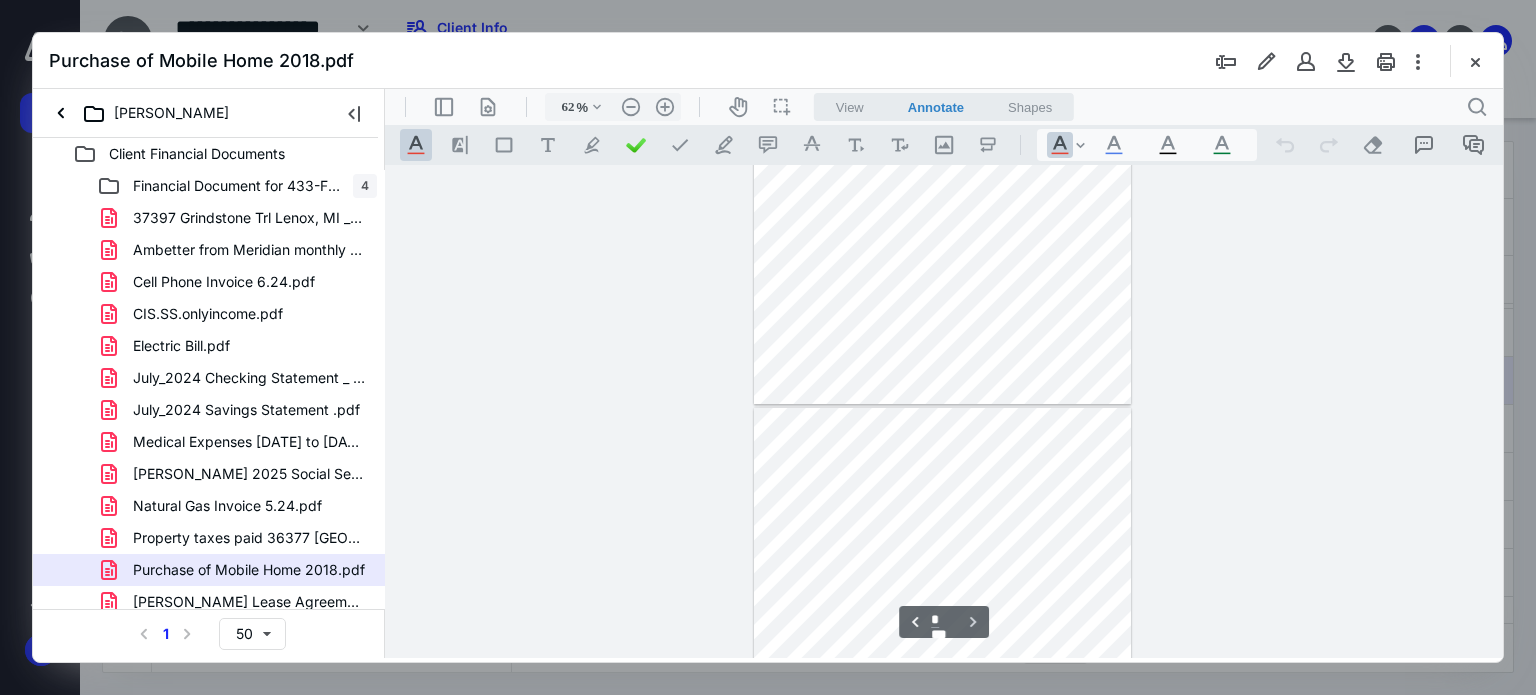 type on "*" 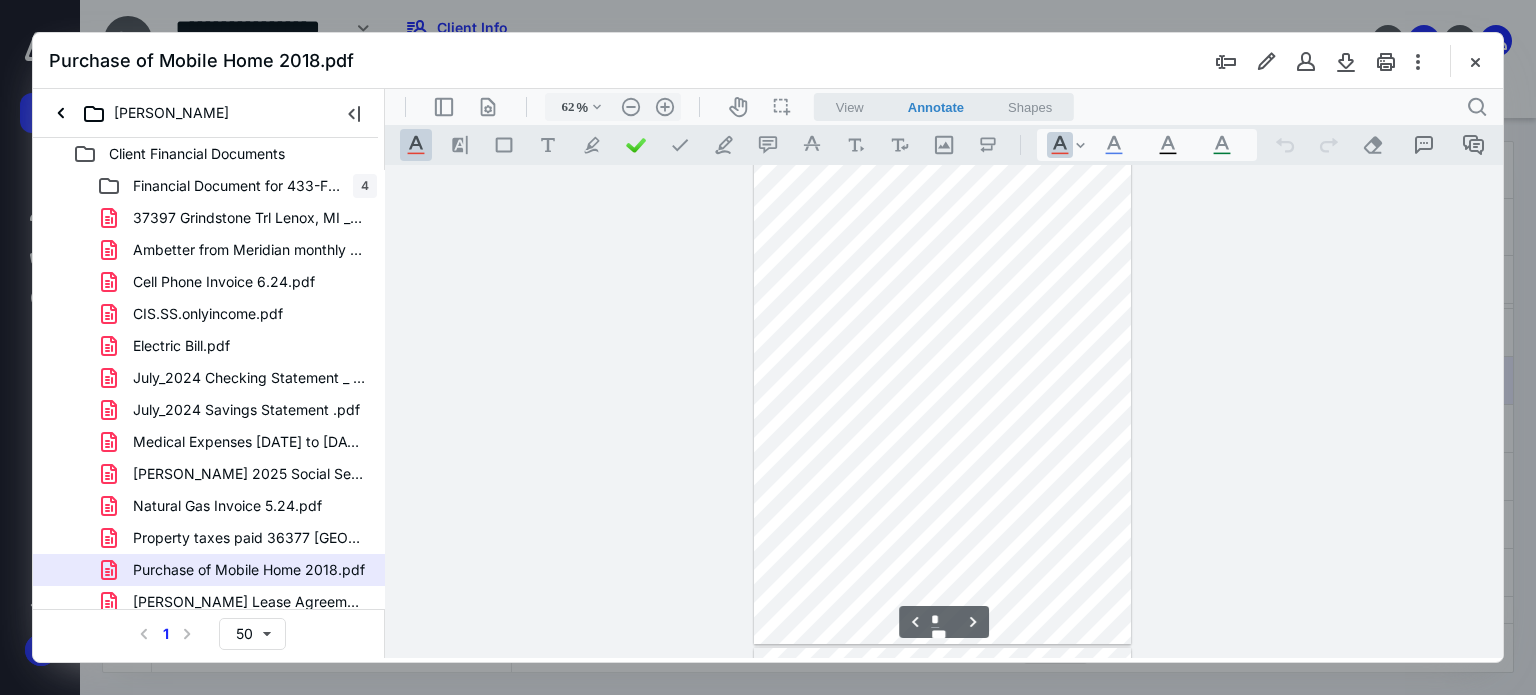 scroll, scrollTop: 2437, scrollLeft: 0, axis: vertical 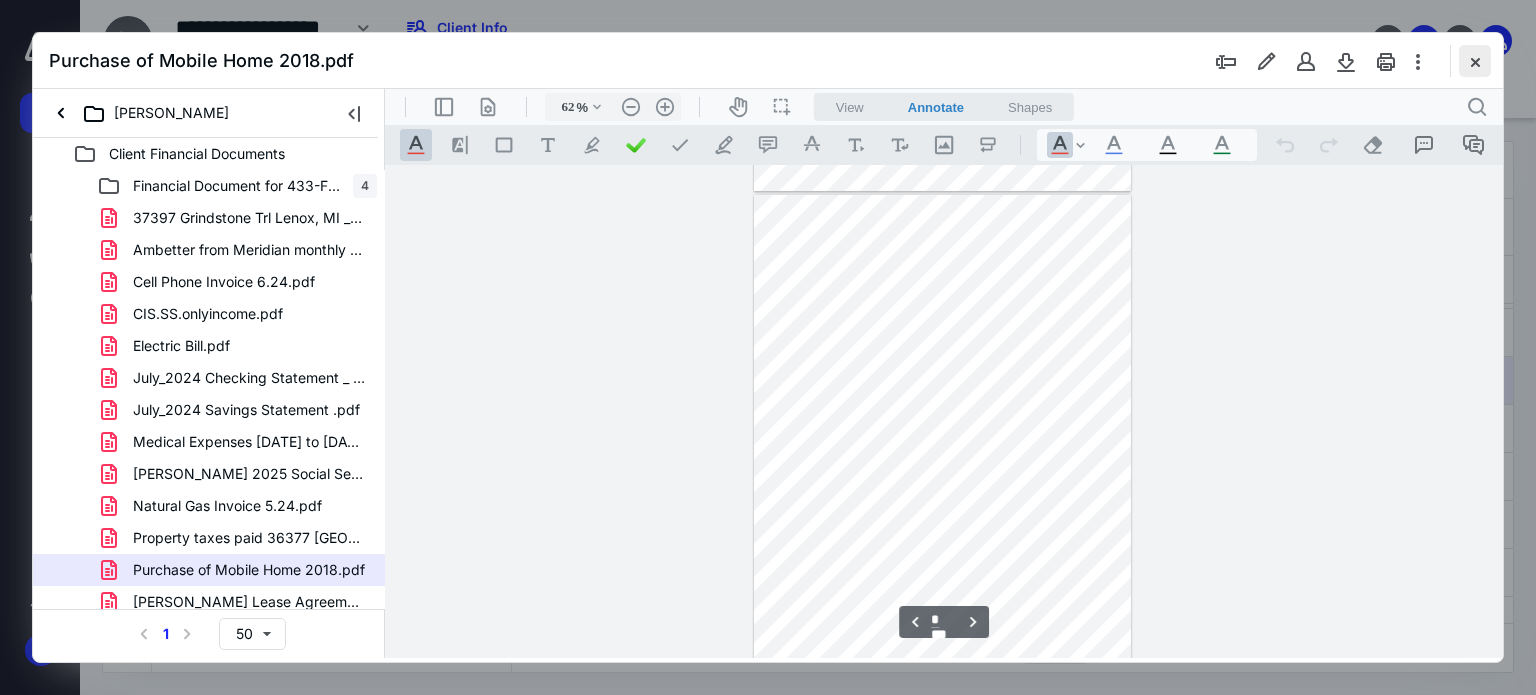 click at bounding box center [1475, 61] 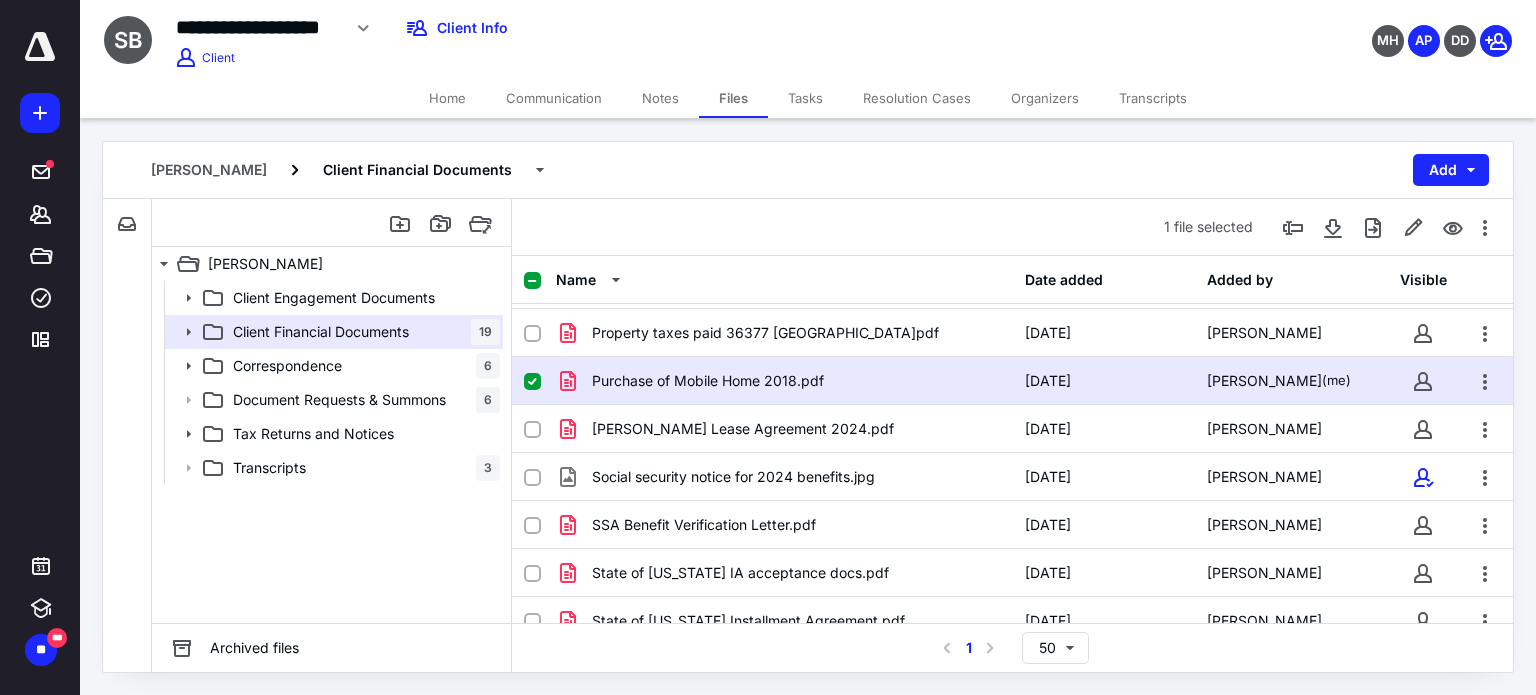 click on "Home" at bounding box center (447, 98) 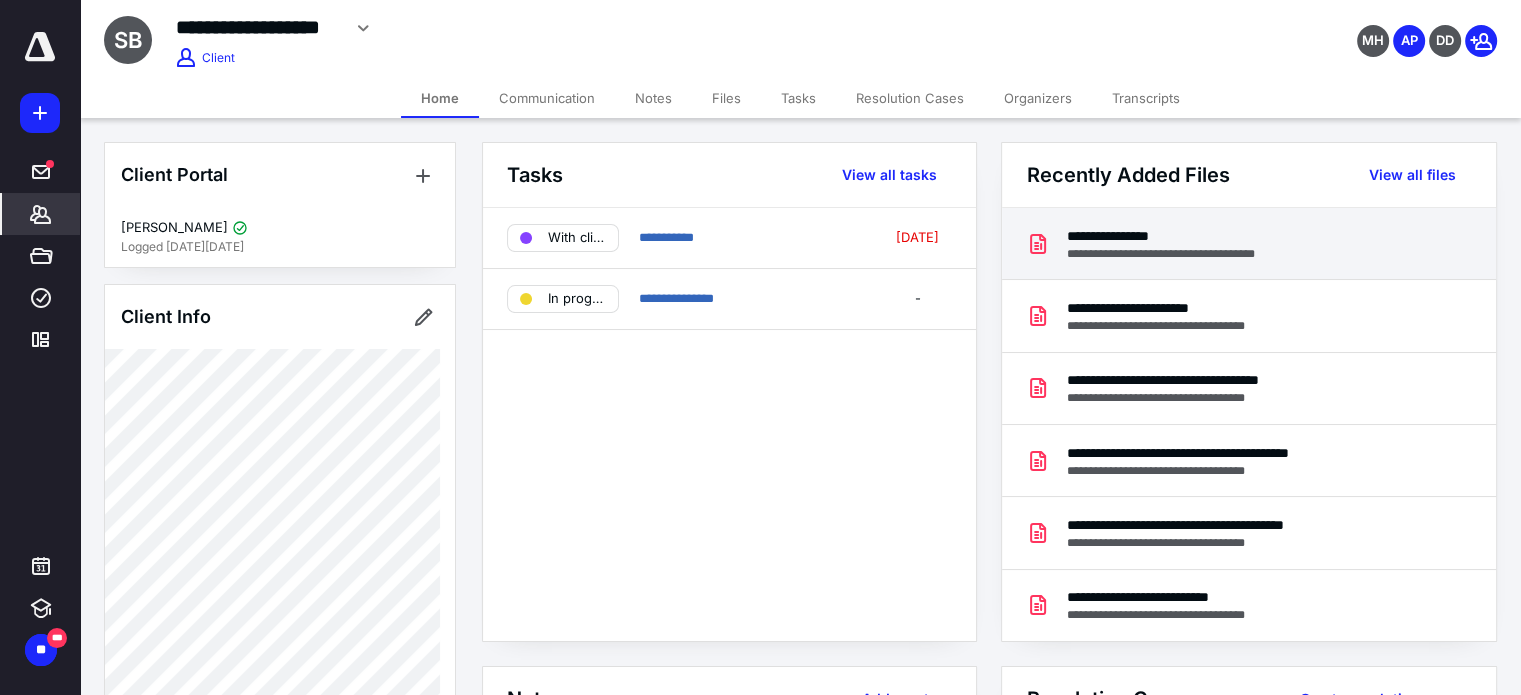 click on "**********" at bounding box center (1182, 236) 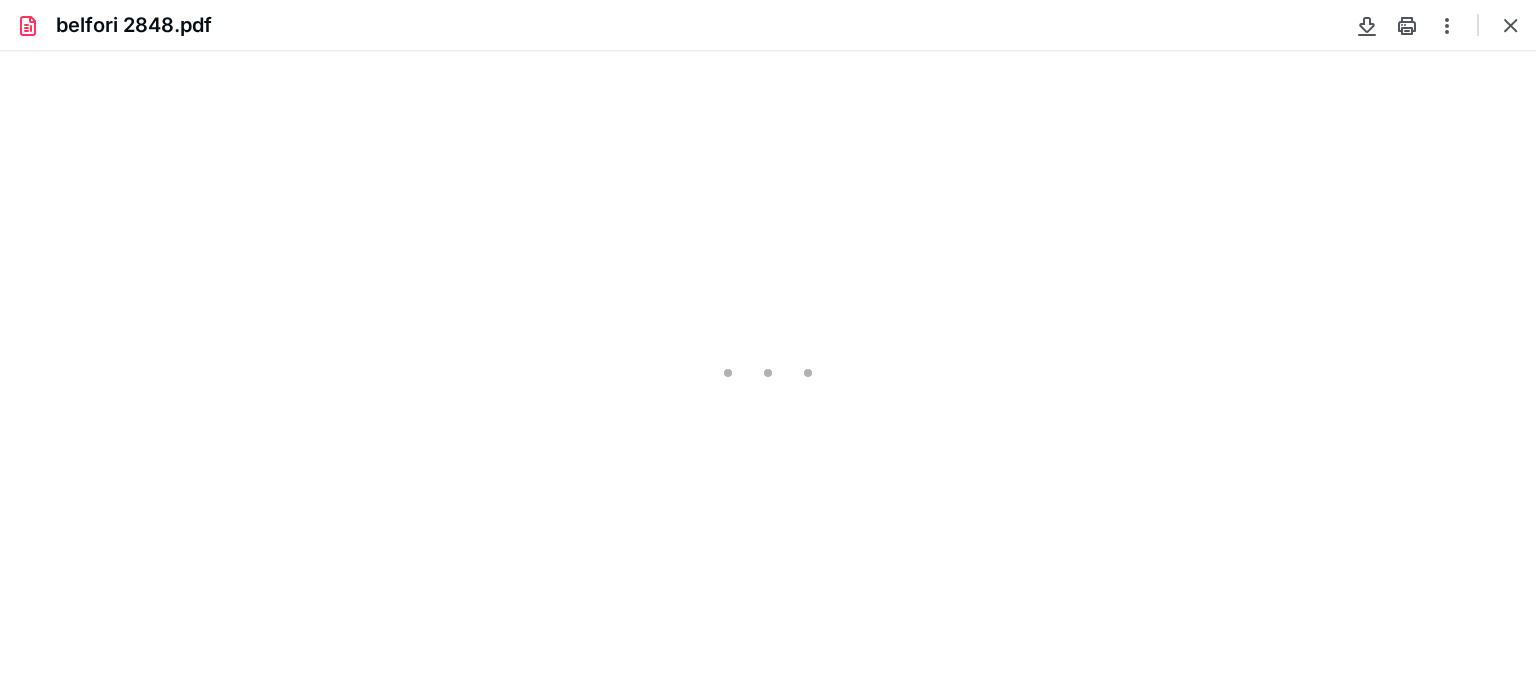 scroll, scrollTop: 0, scrollLeft: 0, axis: both 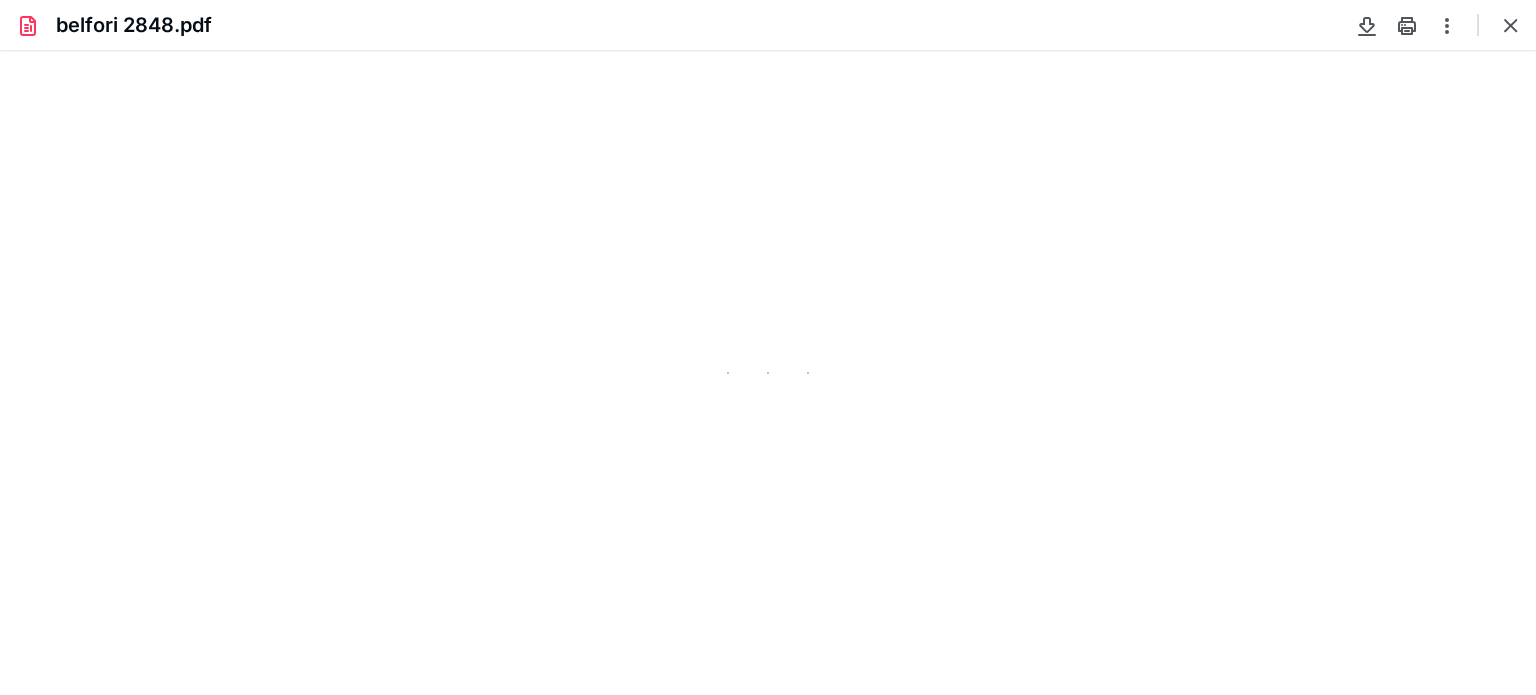 type on "77" 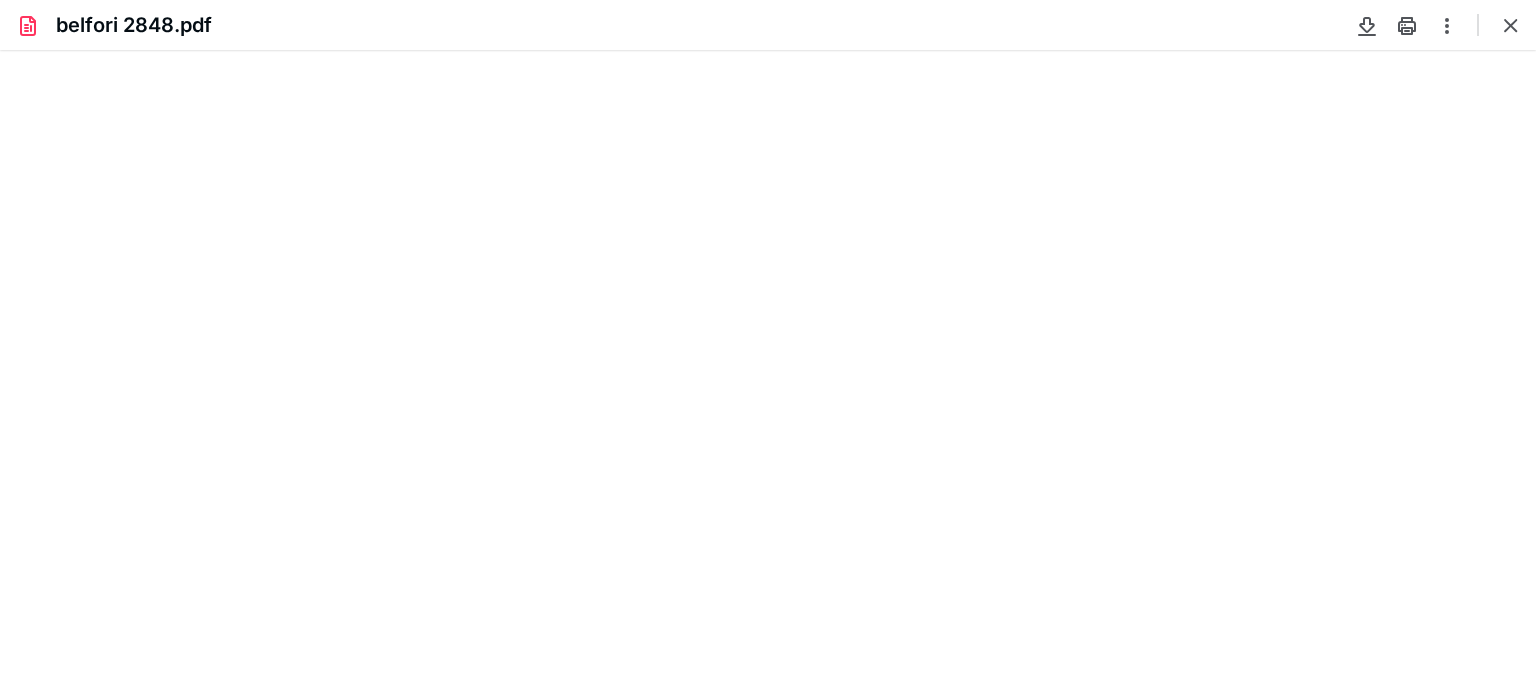 scroll, scrollTop: 39, scrollLeft: 0, axis: vertical 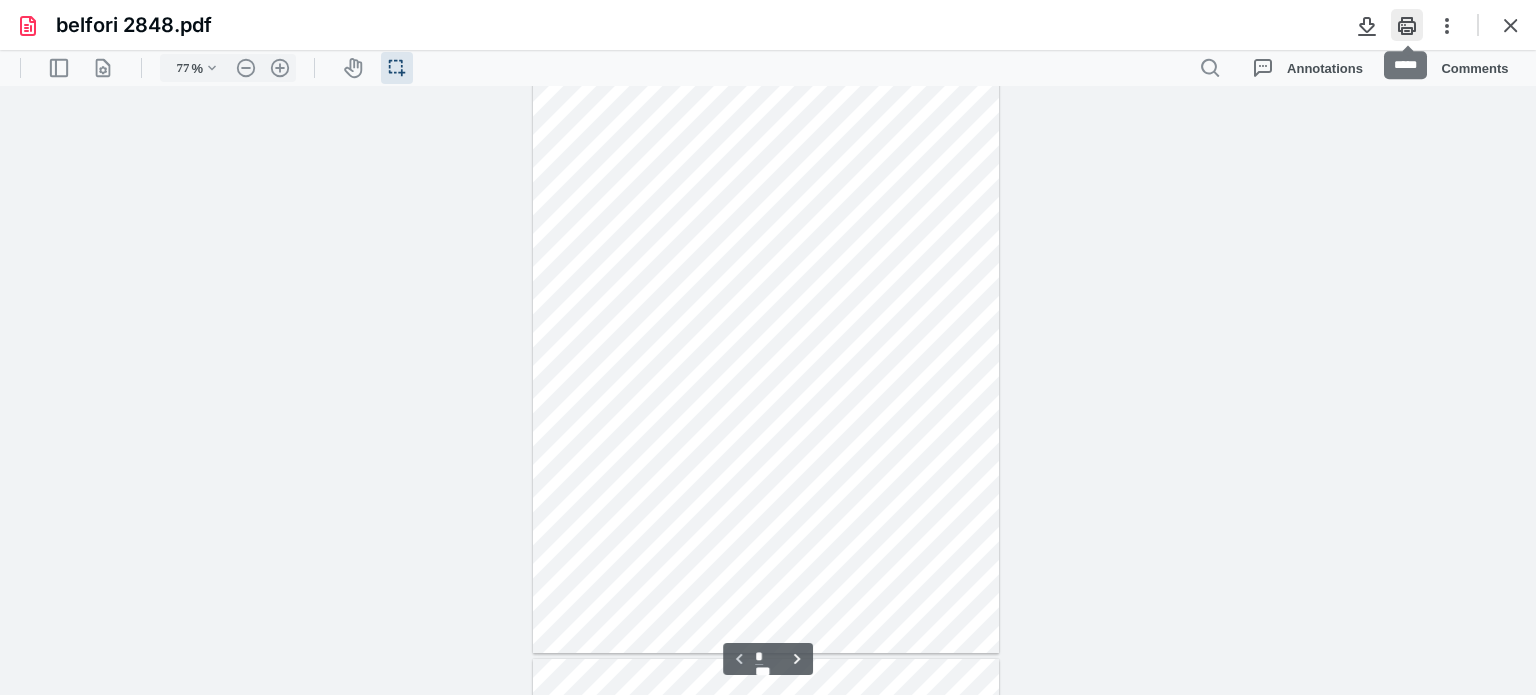 click at bounding box center [1407, 25] 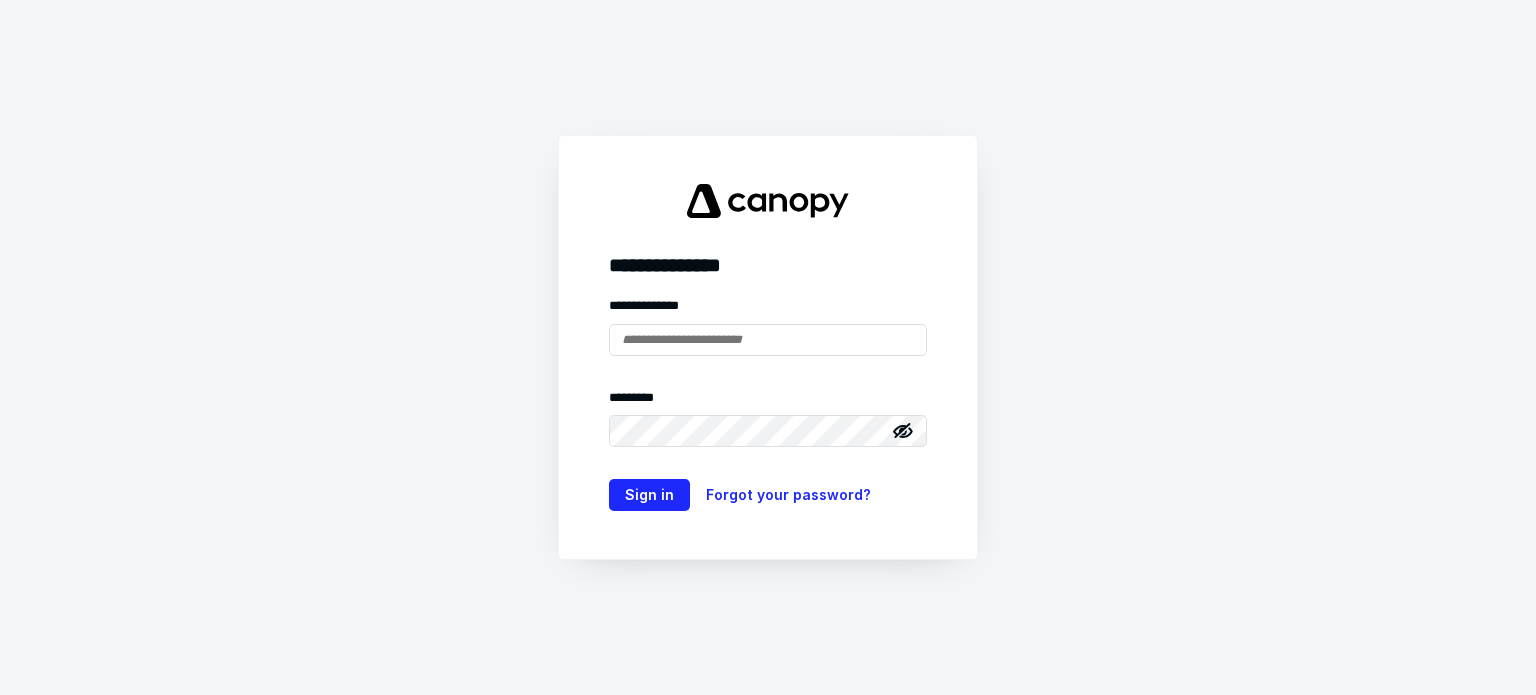 scroll, scrollTop: 0, scrollLeft: 0, axis: both 